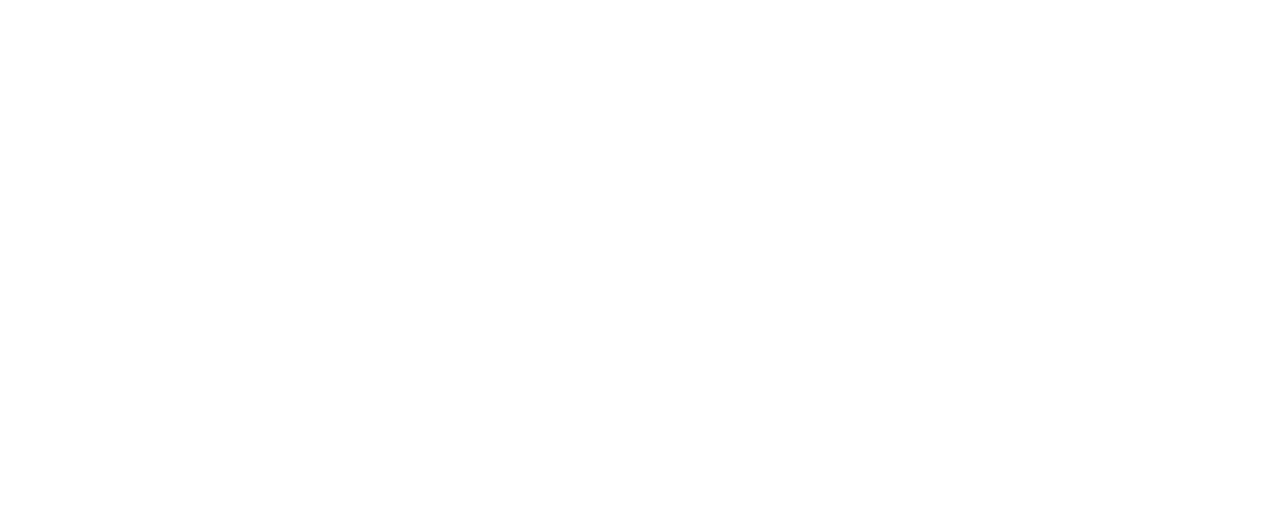 scroll, scrollTop: 0, scrollLeft: 0, axis: both 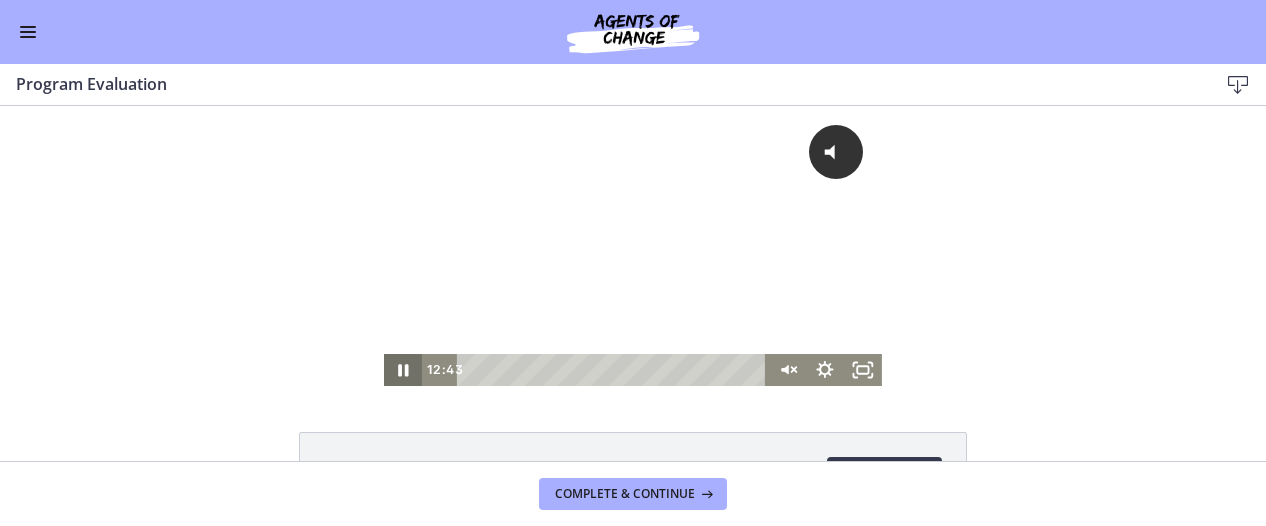 click 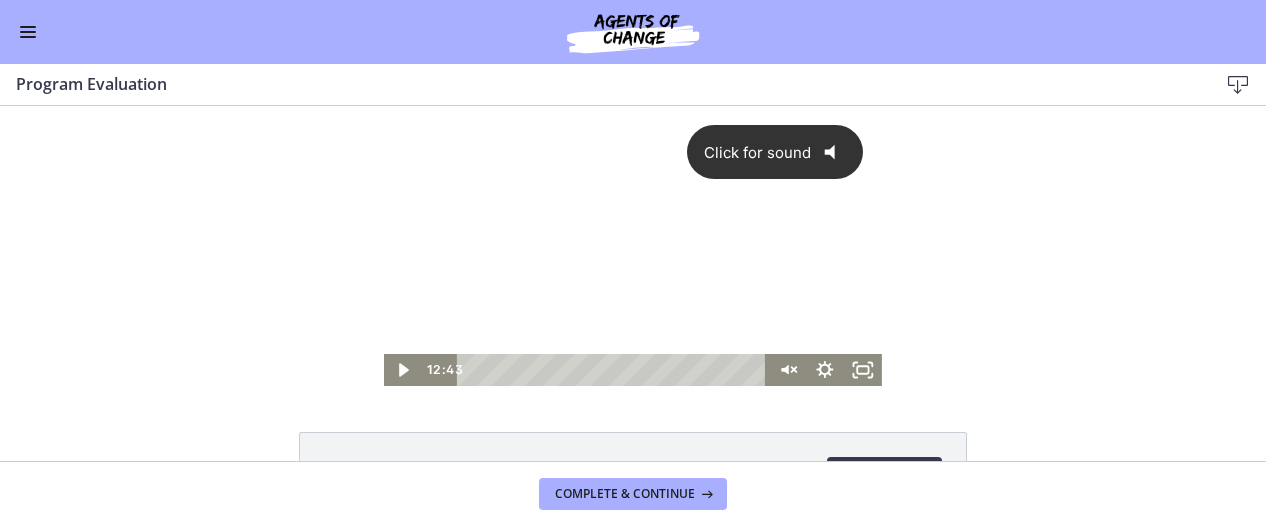 click on "Click for sound
@keyframes VOLUME_SMALL_WAVE_FLASH {
0% { opacity: 0; }
33% { opacity: 1; }
66% { opacity: 1; }
100% { opacity: 0; }
}
@keyframes VOLUME_LARGE_WAVE_FLASH {
0% { opacity: 0; }
33% { opacity: 1; }
66% { opacity: 1; }
100% { opacity: 0; }
}
.volume__small-wave {
animation: VOLUME_SMALL_WAVE_FLASH 2s infinite;
opacity: 0;
}
.volume__large-wave {
animation: VOLUME_LARGE_WAVE_FLASH 2s infinite .3s;
opacity: 0;
}" at bounding box center (633, 230) 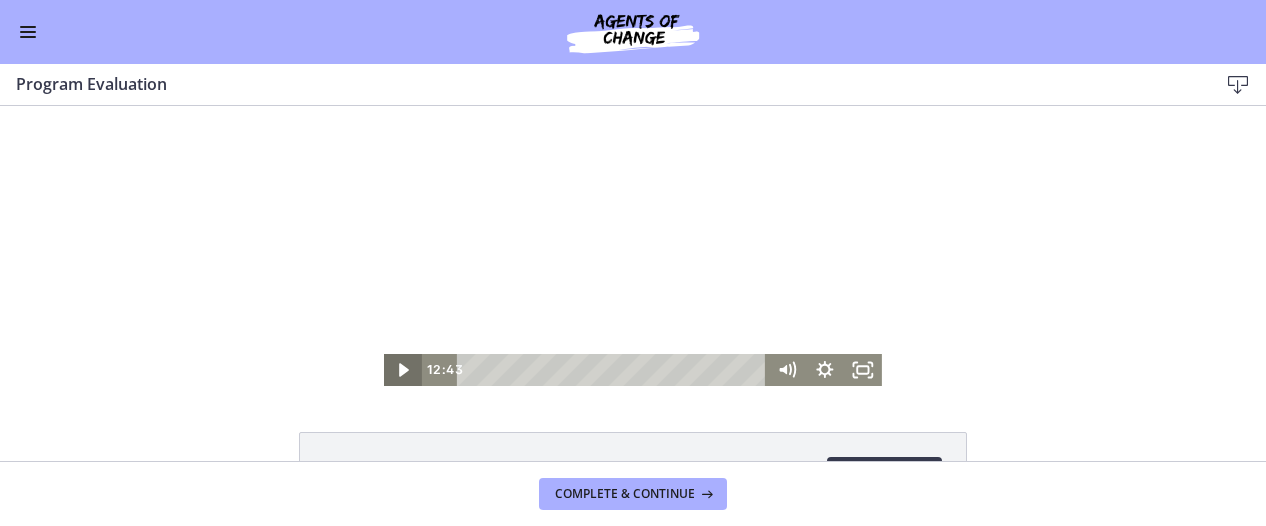 click 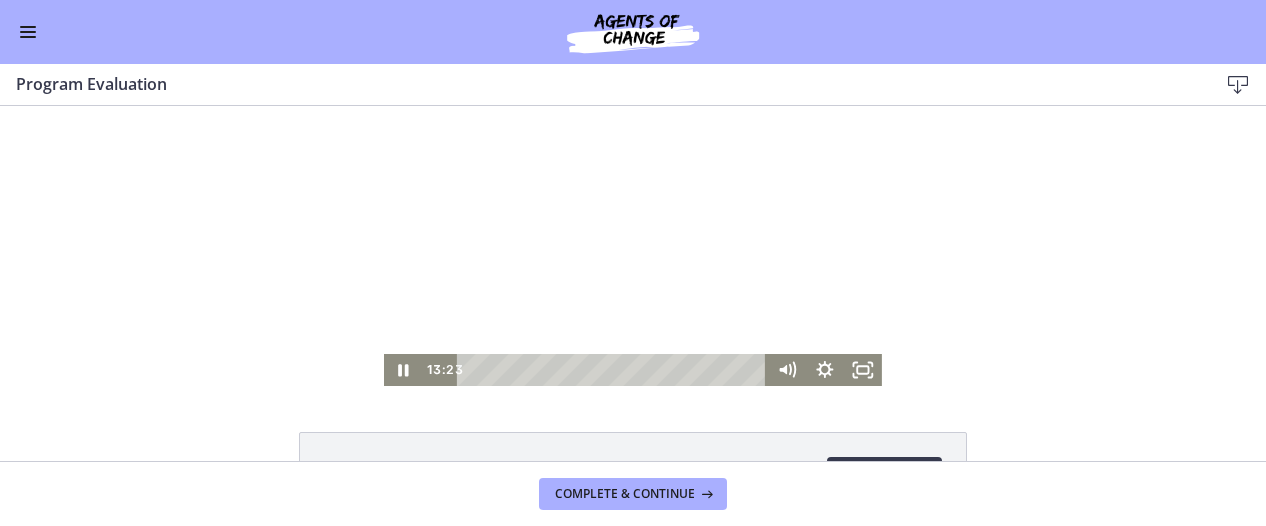 click at bounding box center [633, 246] 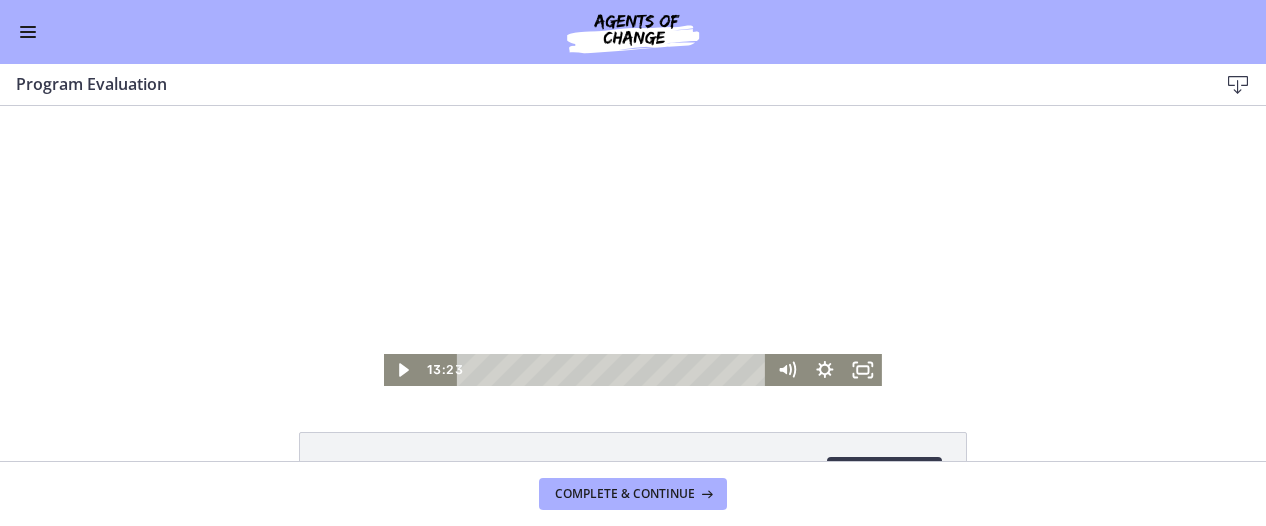 click at bounding box center [633, 246] 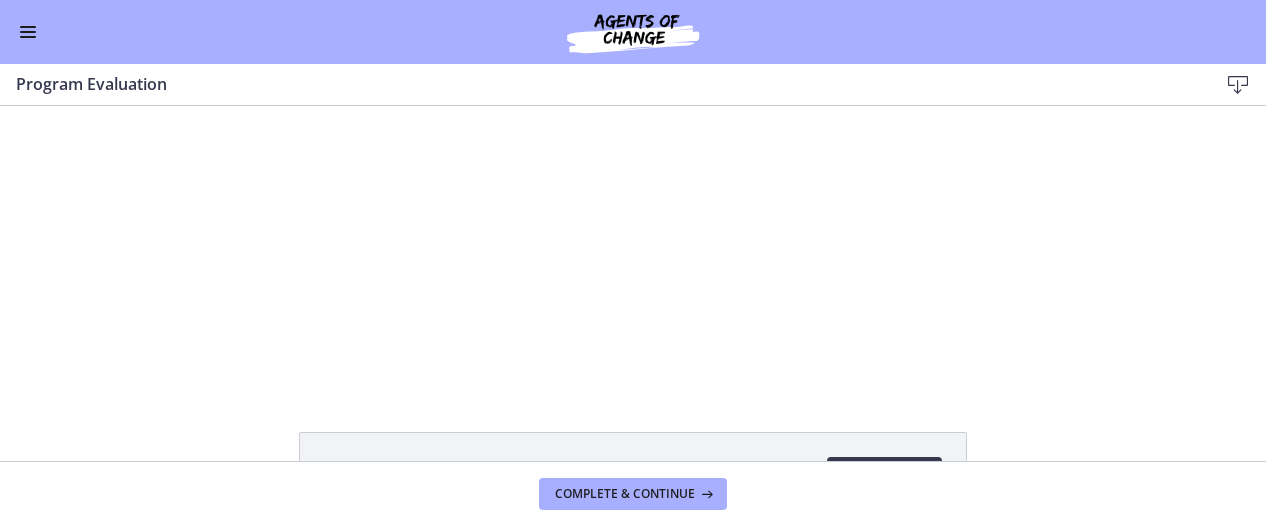 click at bounding box center [633, 246] 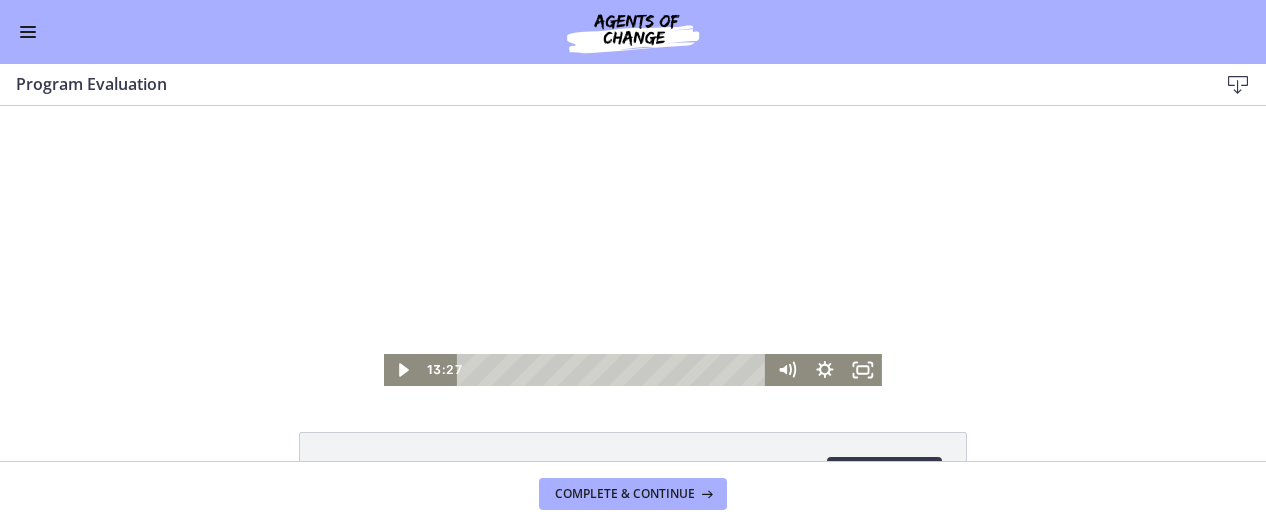 click at bounding box center [633, 246] 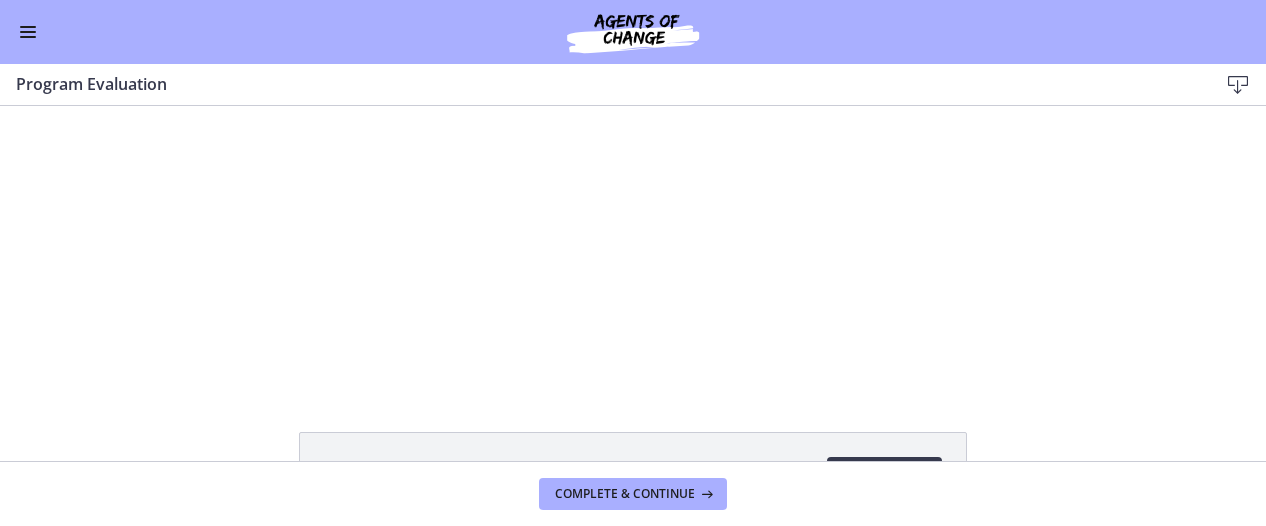click at bounding box center (633, 246) 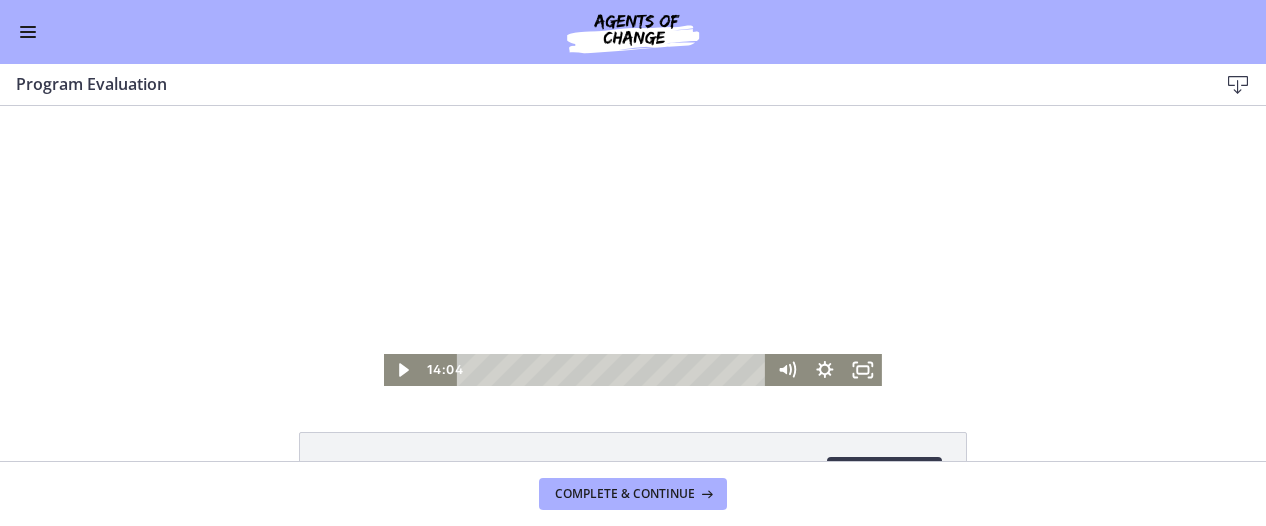 click at bounding box center [633, 246] 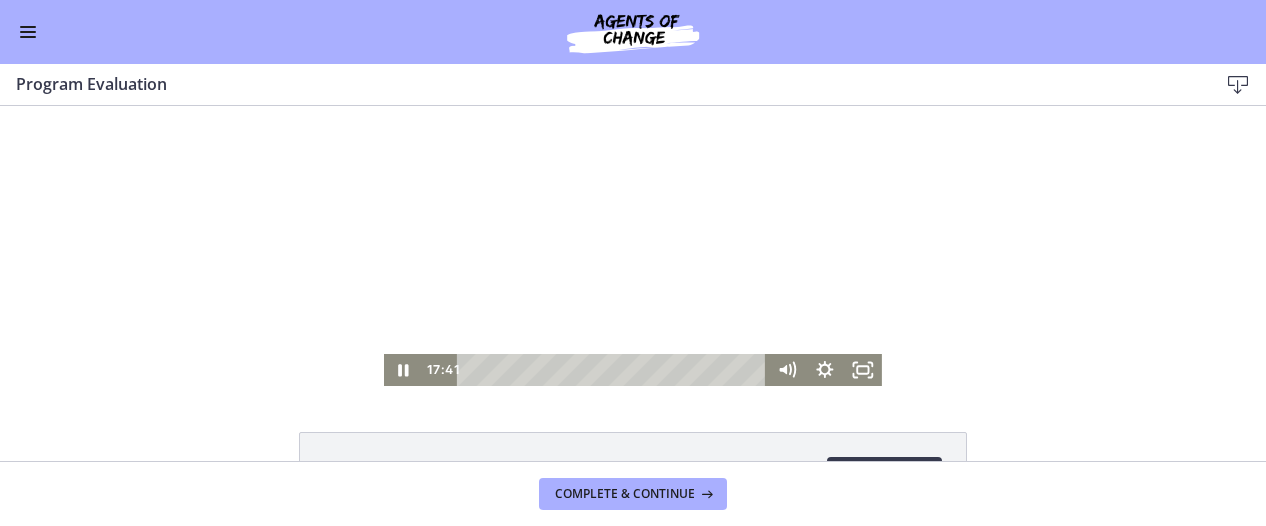 click at bounding box center [633, 246] 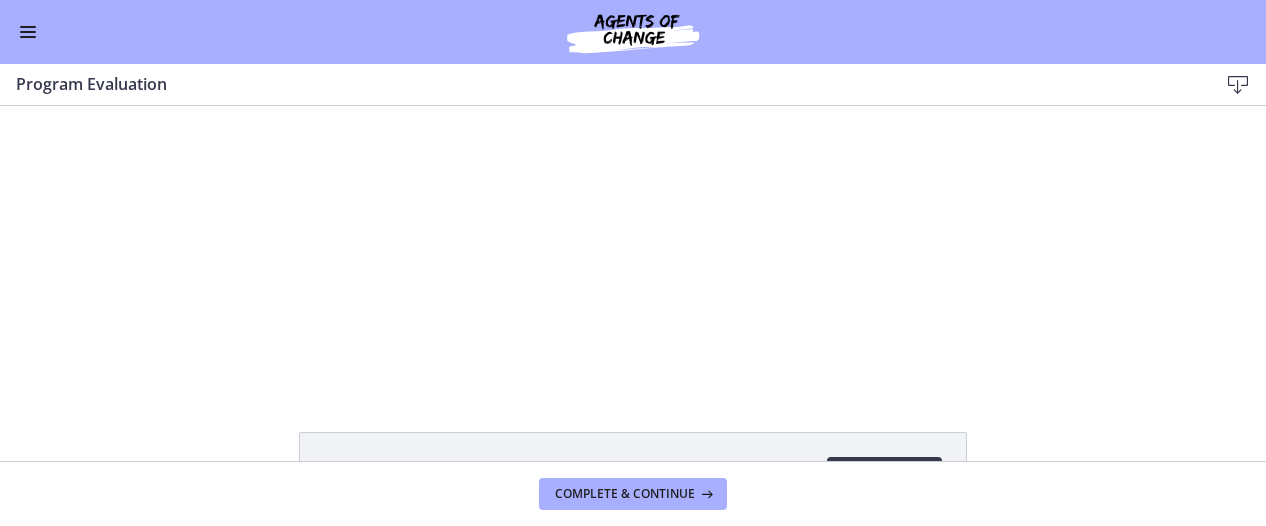 click at bounding box center [633, 246] 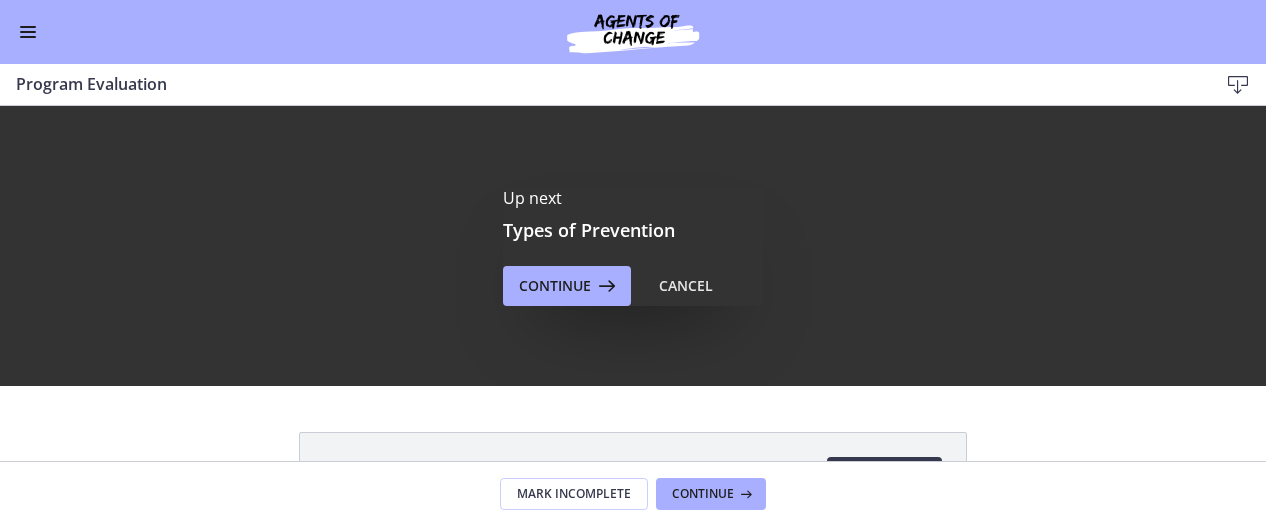 scroll, scrollTop: 0, scrollLeft: 0, axis: both 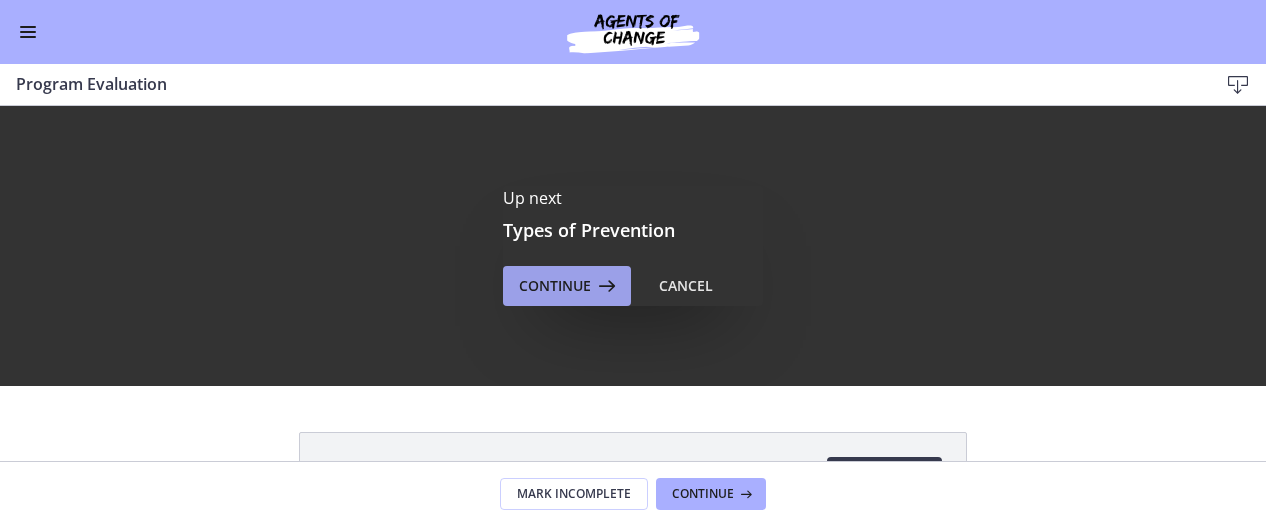 click on "Continue" at bounding box center (555, 286) 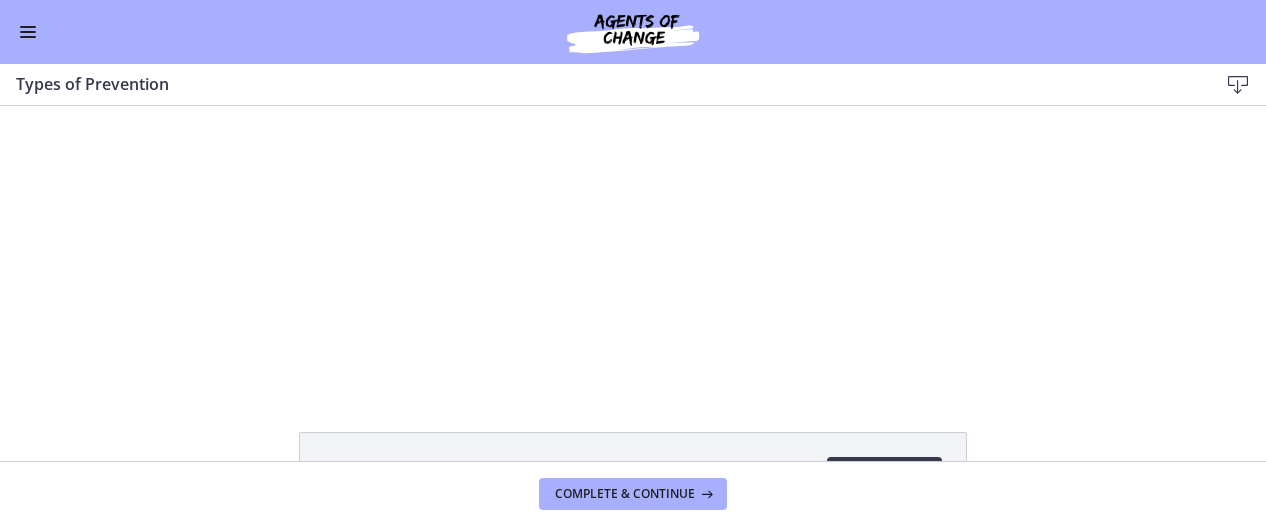scroll, scrollTop: 0, scrollLeft: 0, axis: both 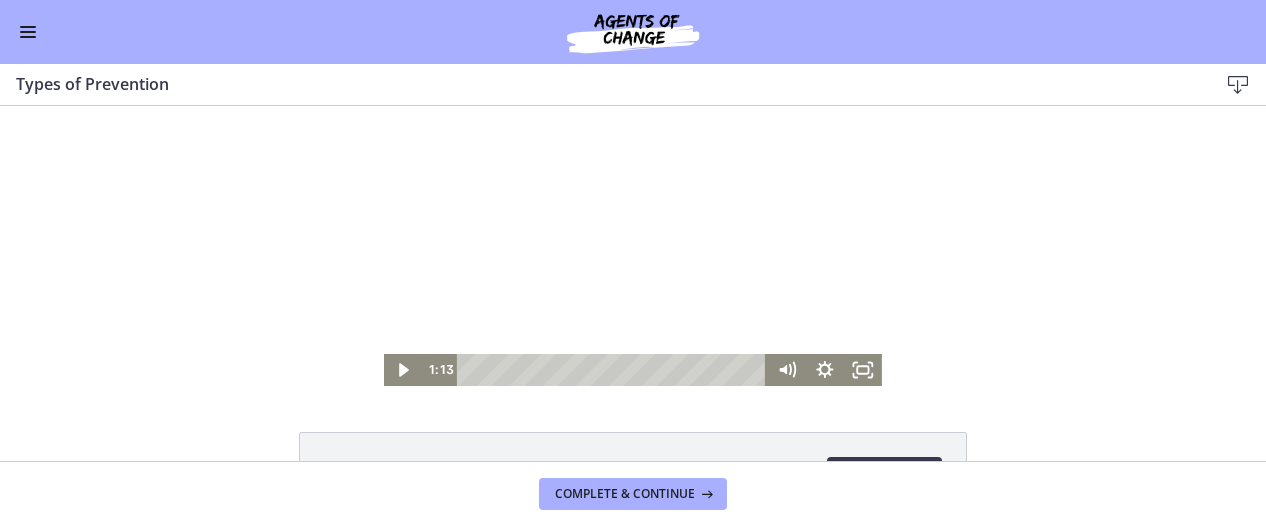 click at bounding box center [633, 246] 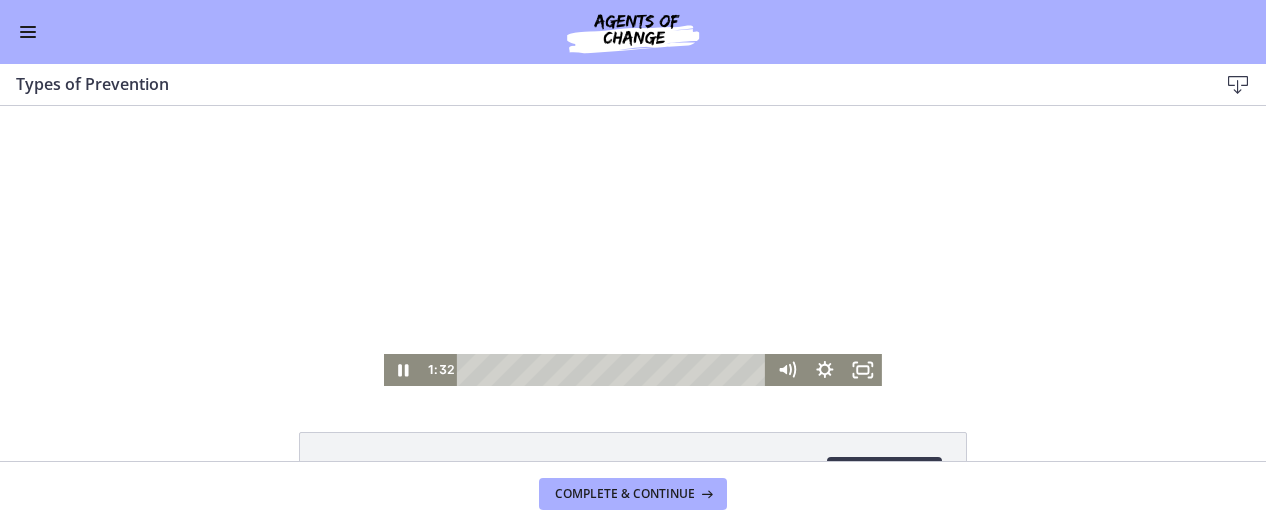 click at bounding box center [633, 246] 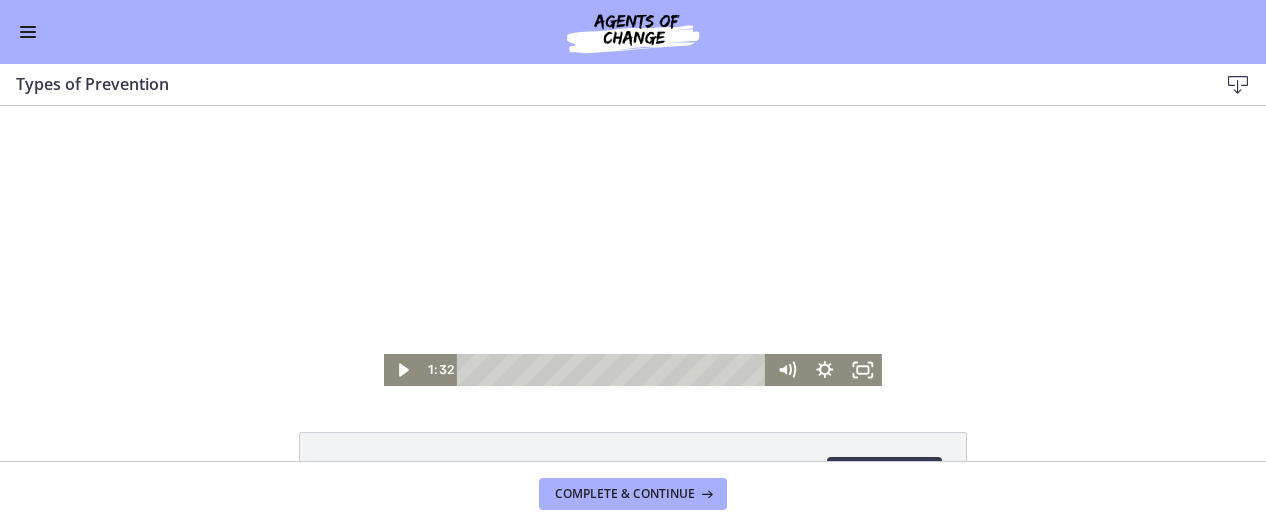click at bounding box center [633, 246] 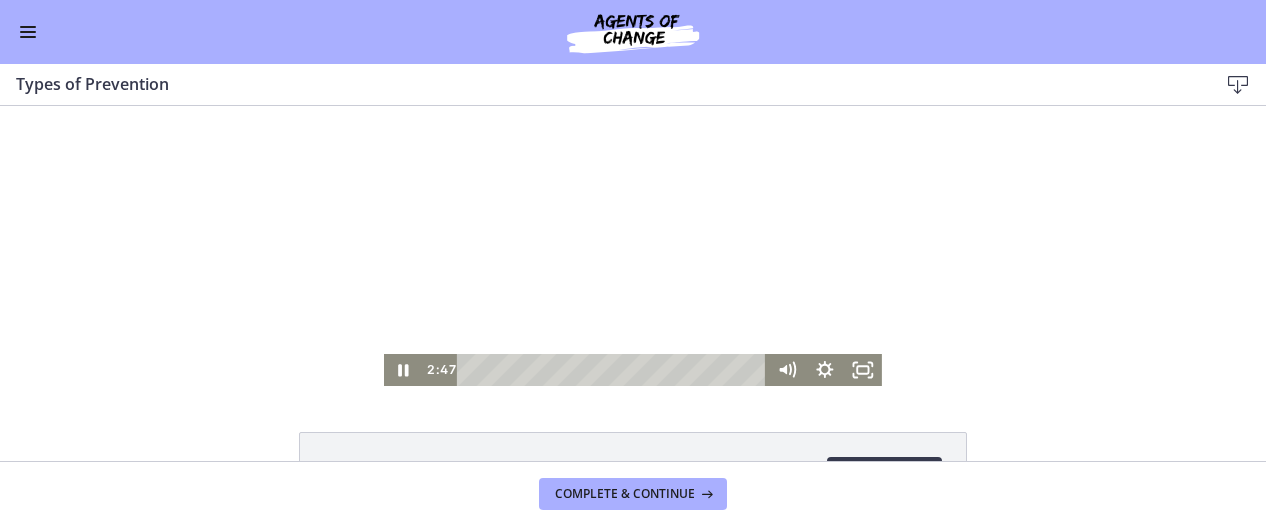click at bounding box center (633, 246) 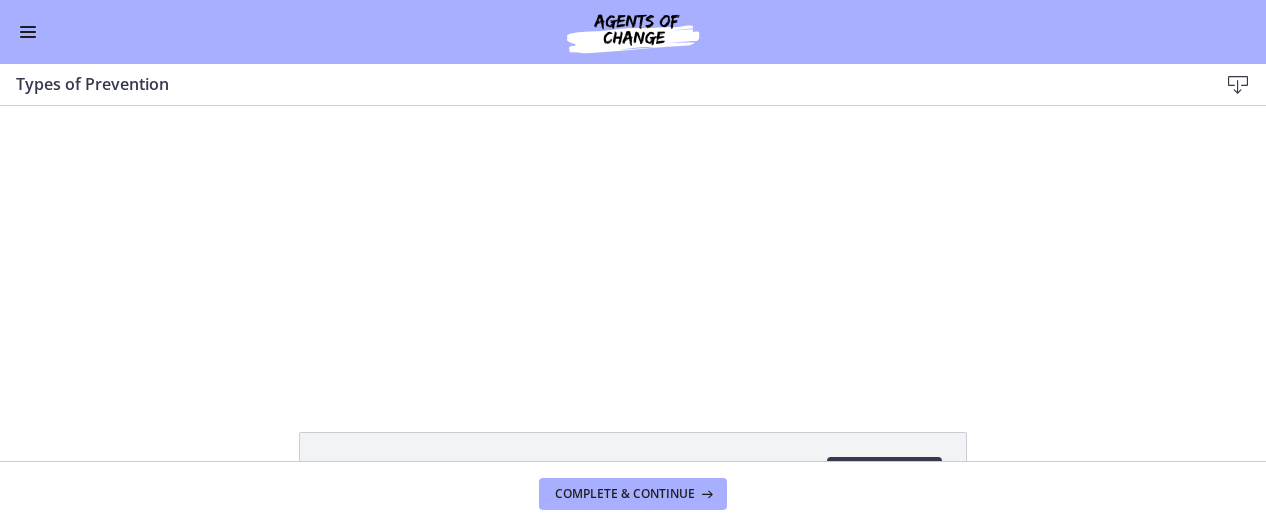 click at bounding box center (633, 246) 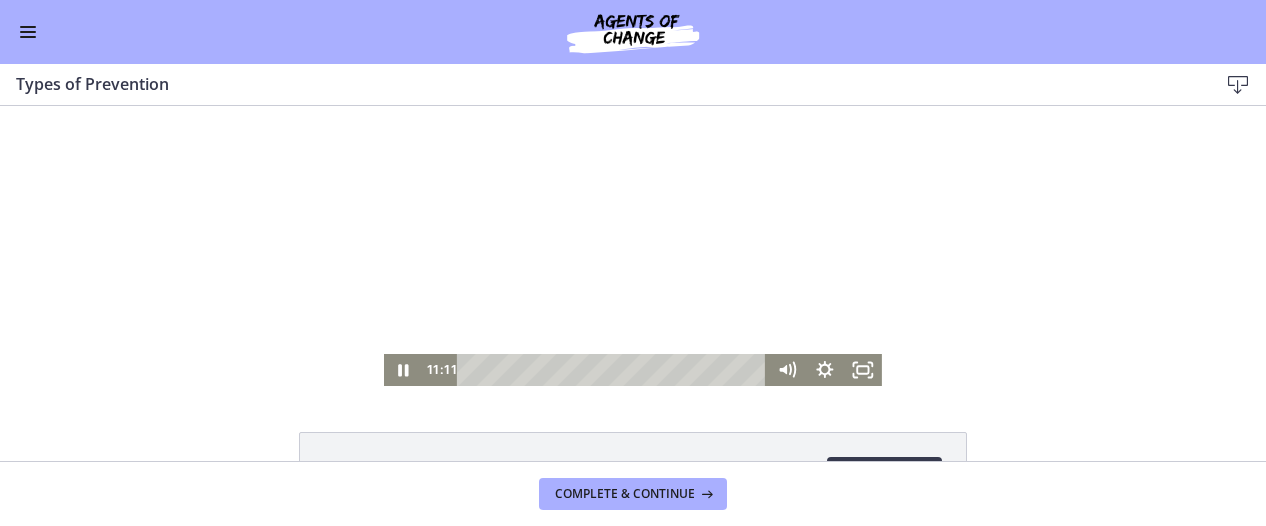 click at bounding box center (633, 246) 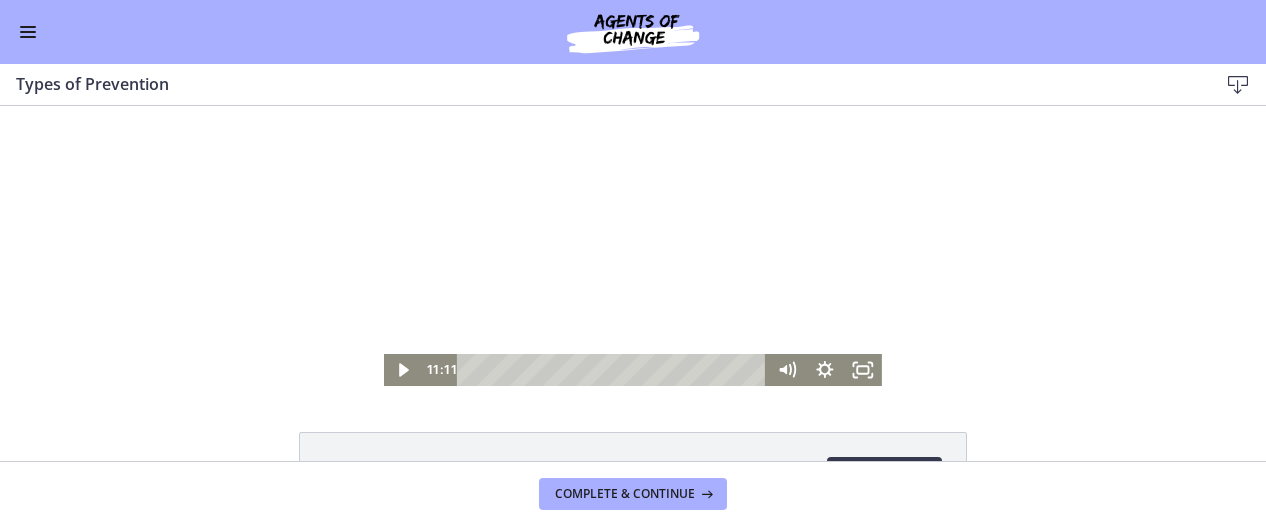 click at bounding box center [633, 246] 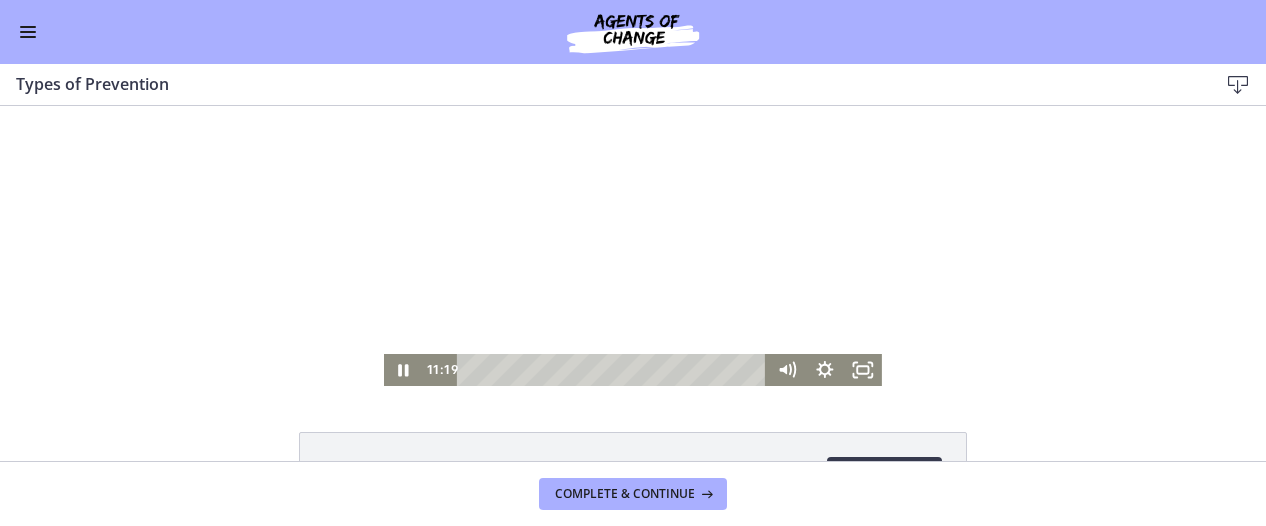 click at bounding box center (633, 246) 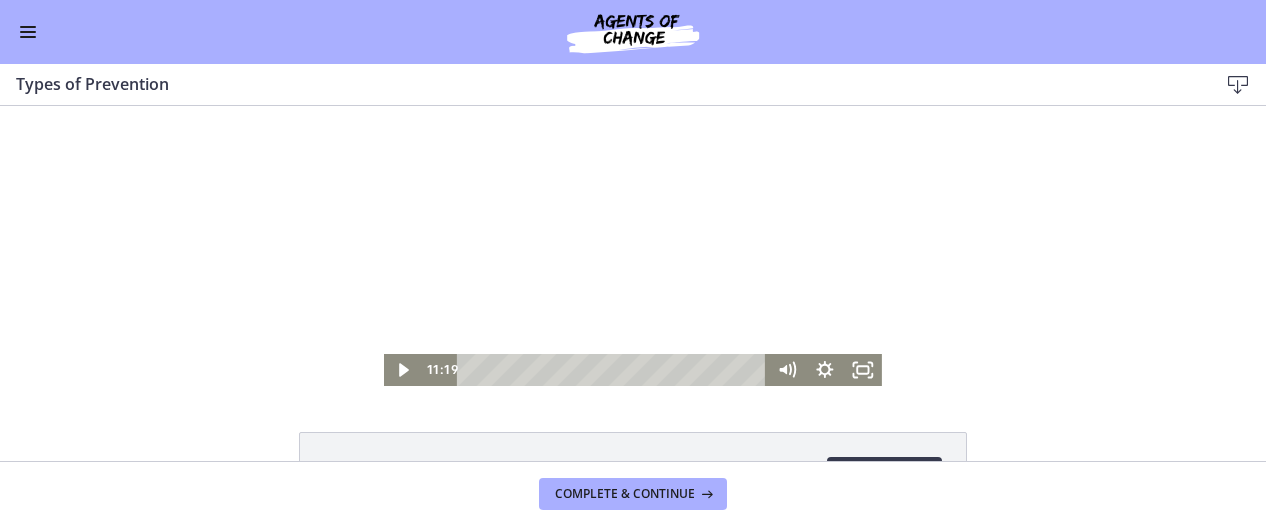 click at bounding box center (633, 246) 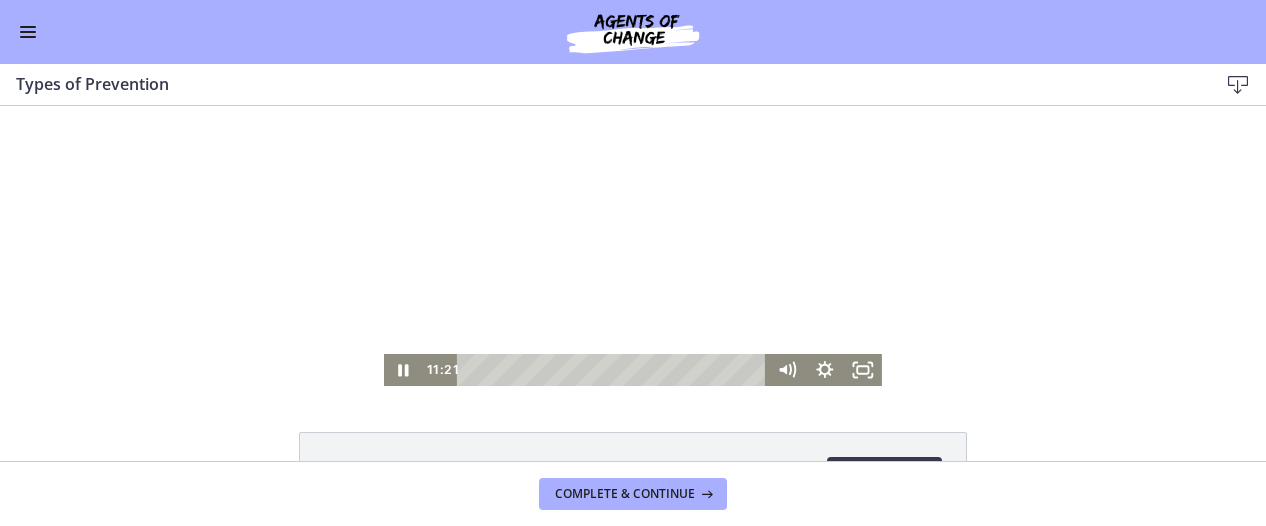 click at bounding box center [633, 246] 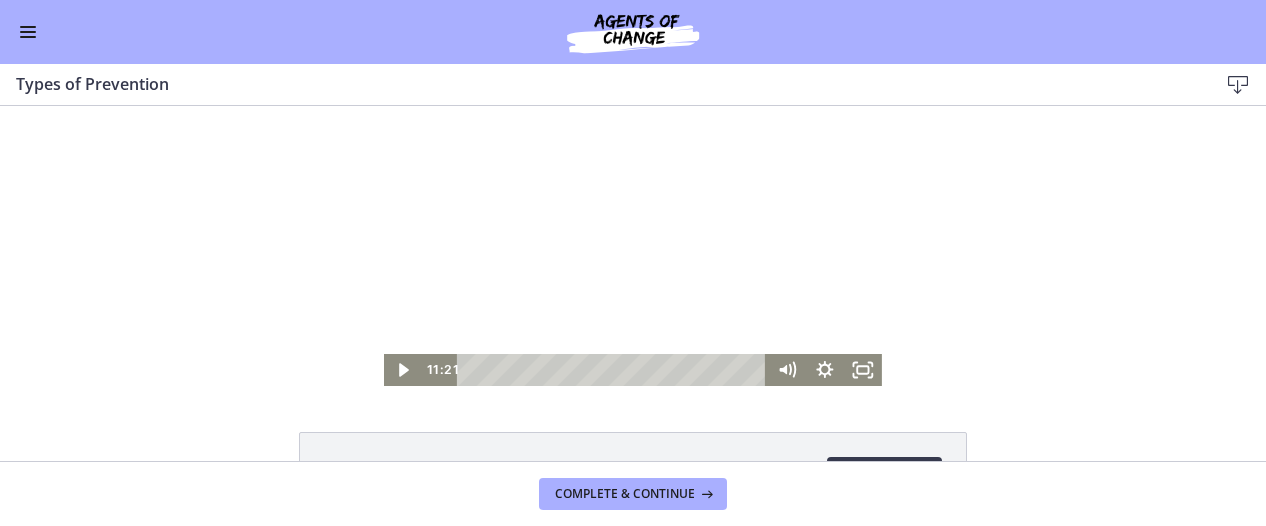 click at bounding box center [633, 246] 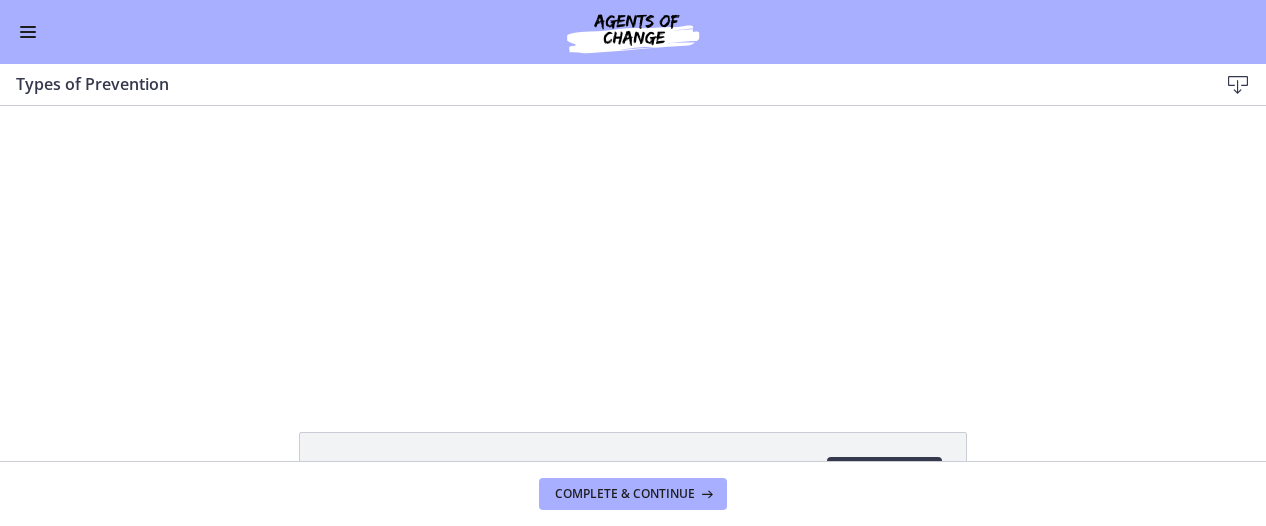 click at bounding box center (633, 246) 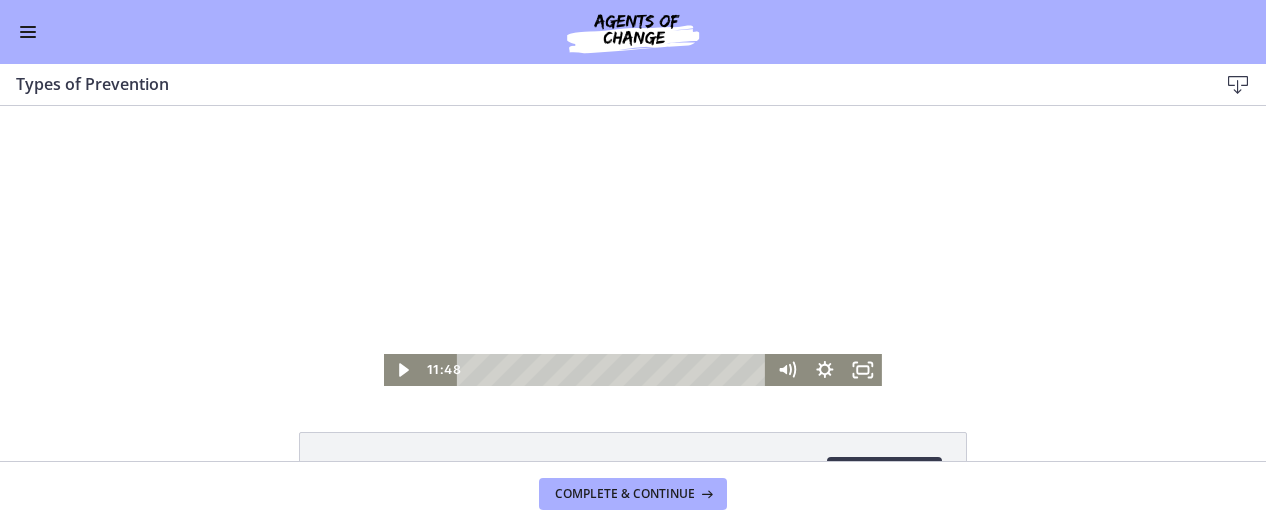 click at bounding box center (633, 246) 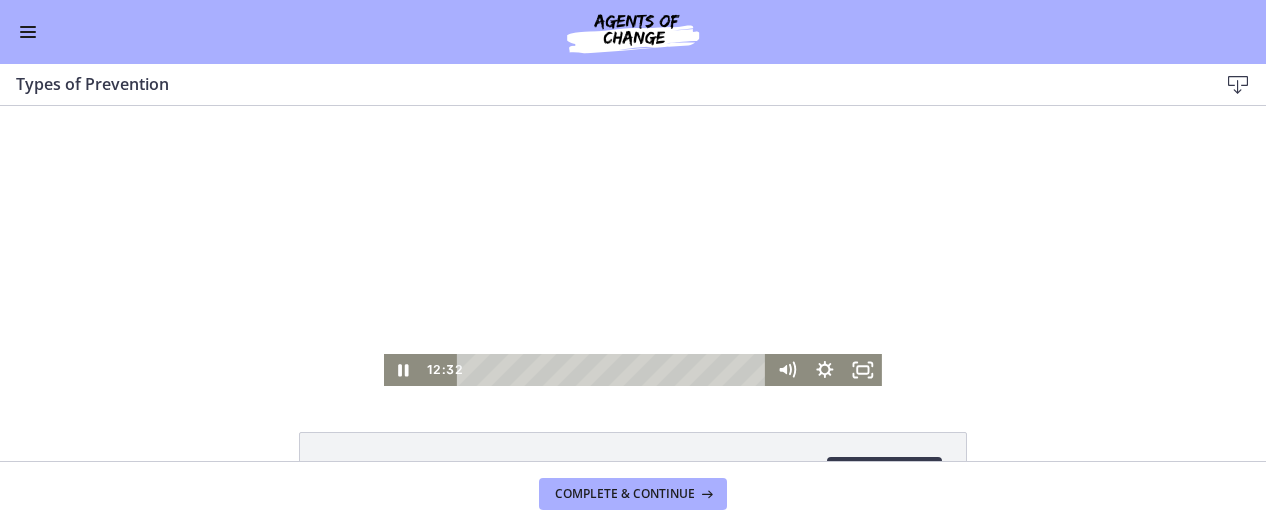 click at bounding box center (633, 246) 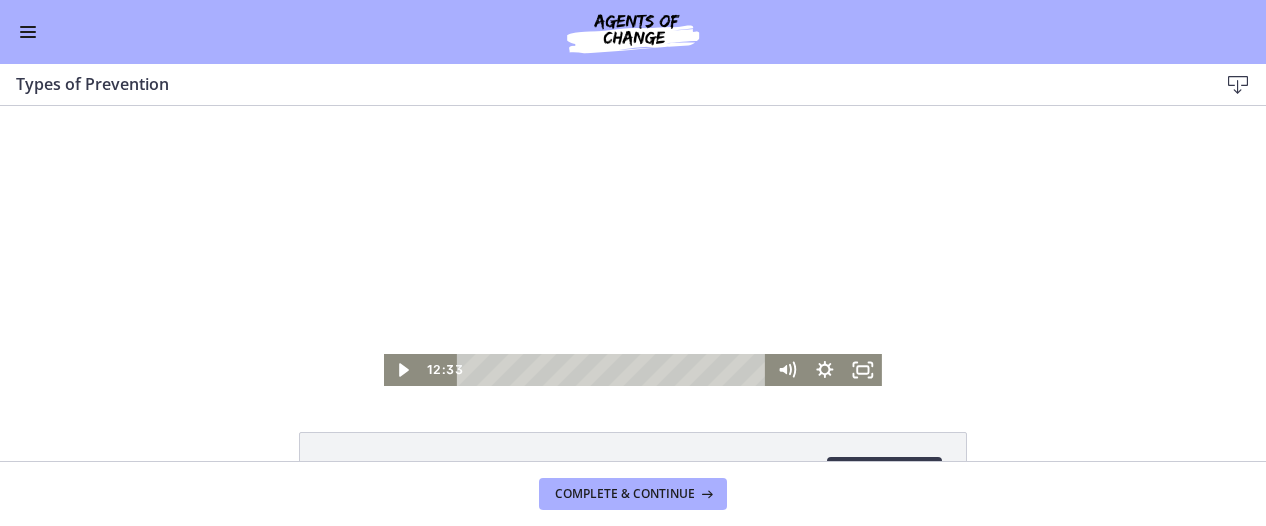 click at bounding box center [633, 246] 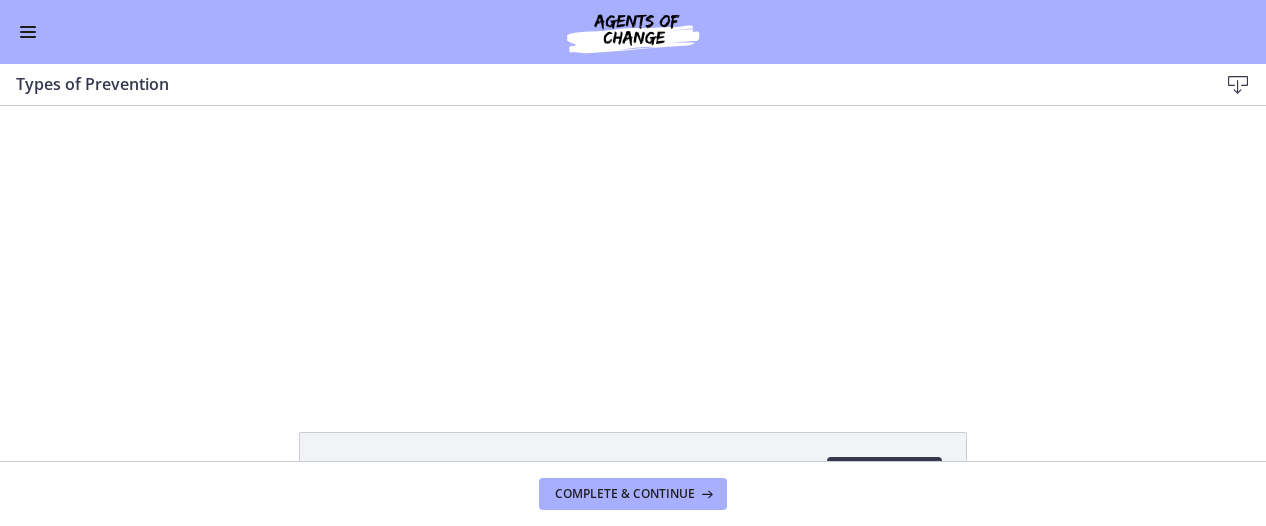 click at bounding box center [633, 246] 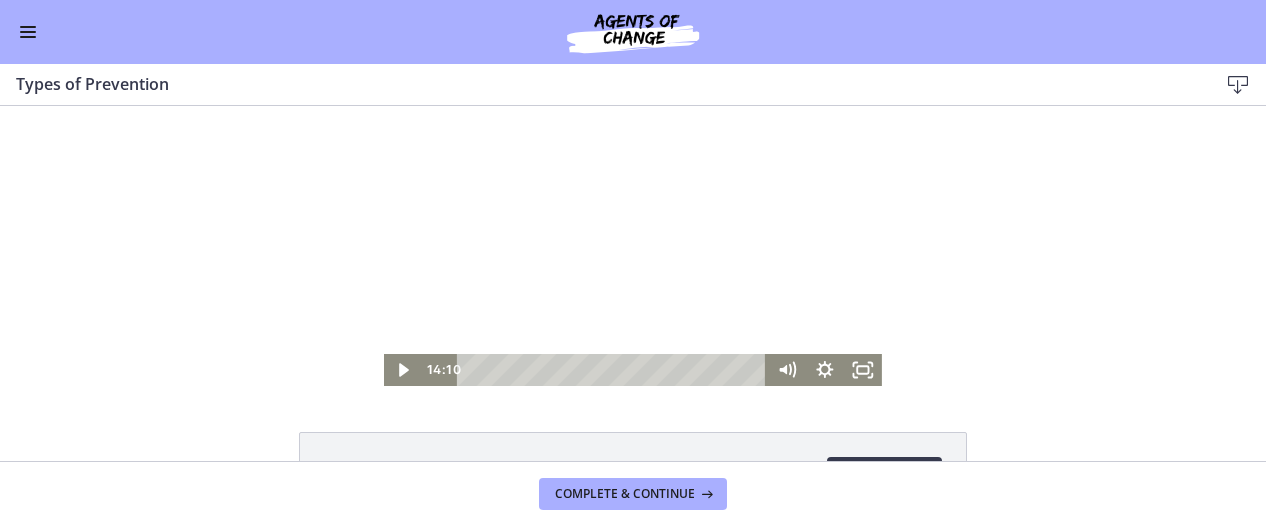 click at bounding box center (633, 246) 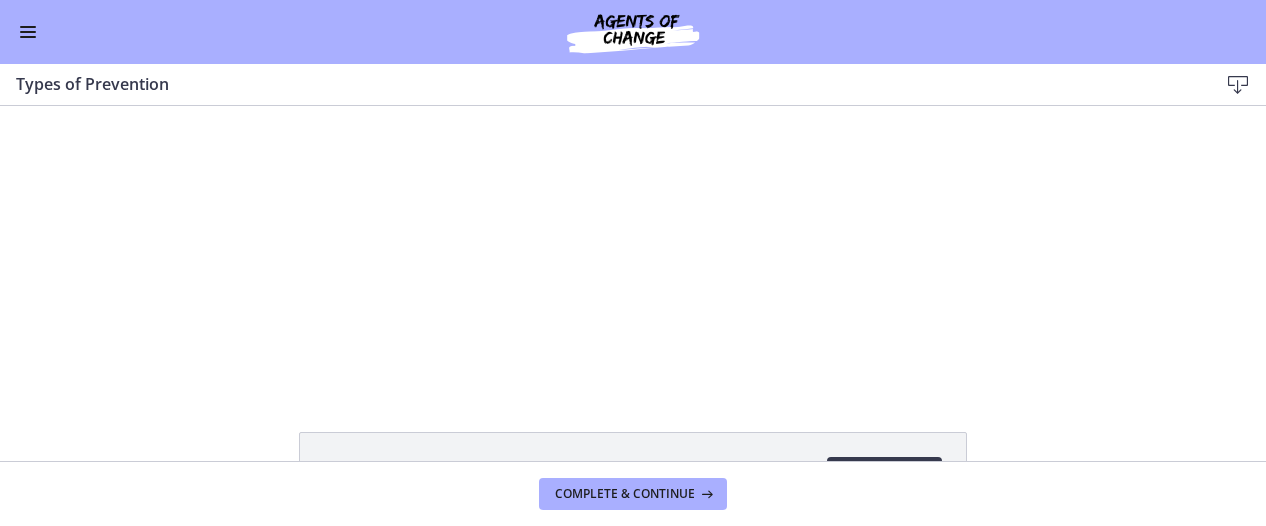 click at bounding box center (28, 32) 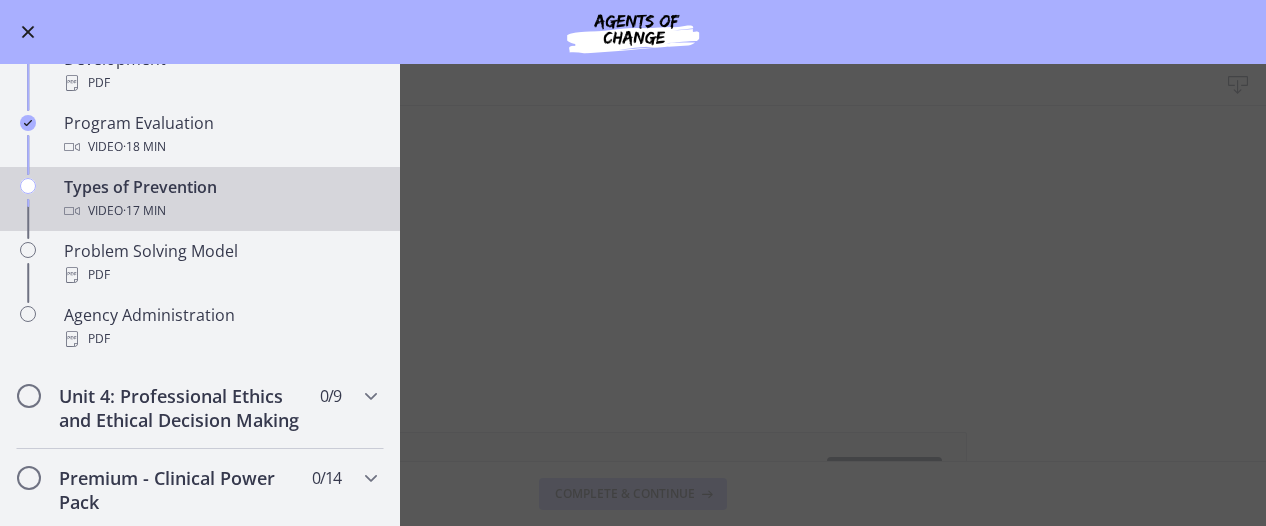 scroll, scrollTop: 1204, scrollLeft: 0, axis: vertical 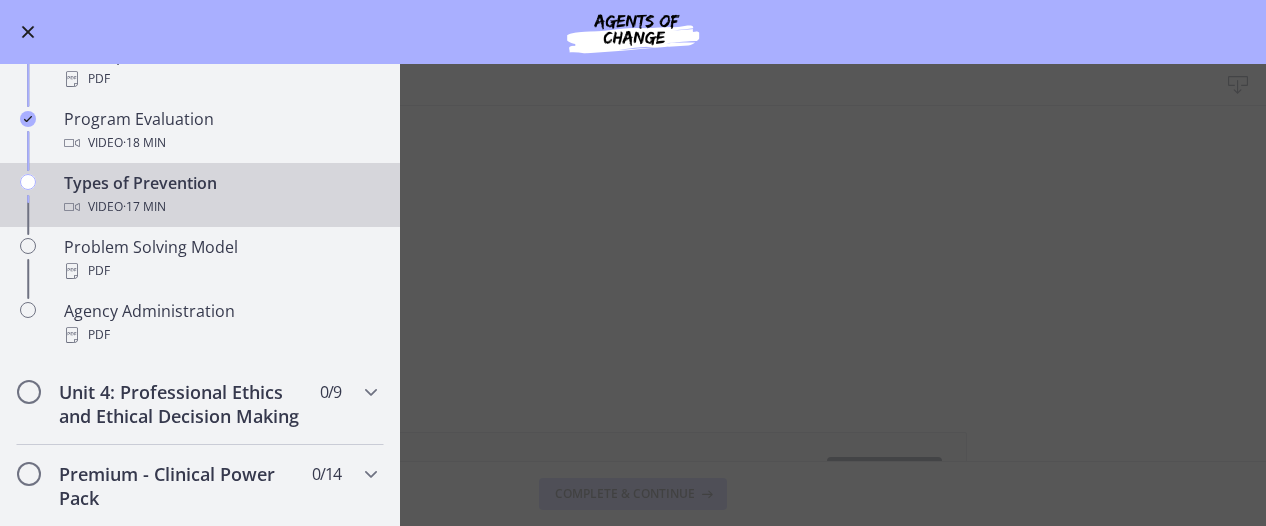 click at bounding box center [28, 32] 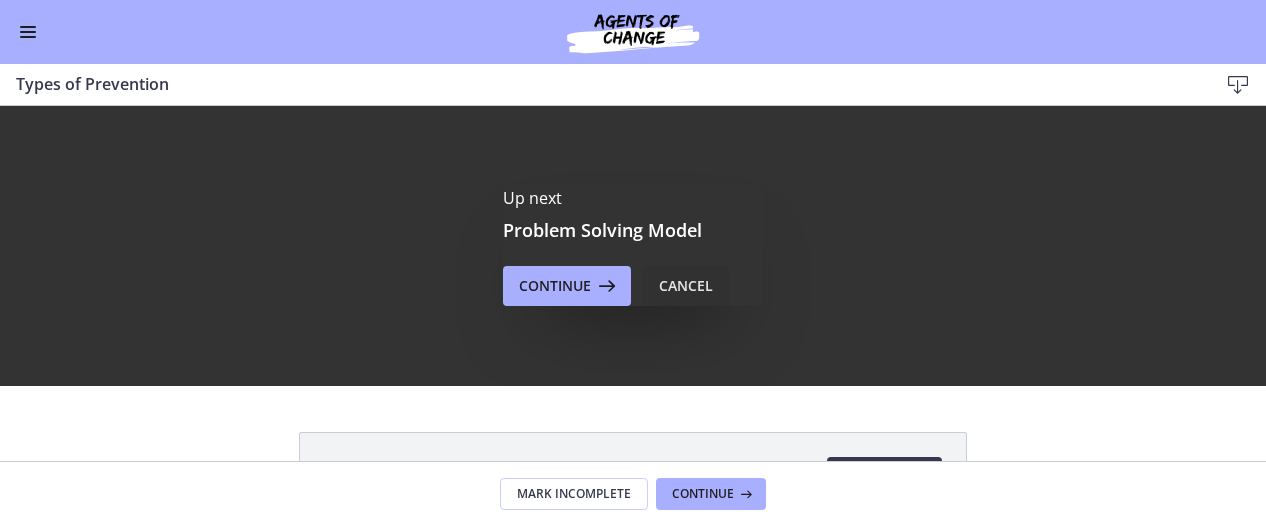 scroll, scrollTop: 0, scrollLeft: 0, axis: both 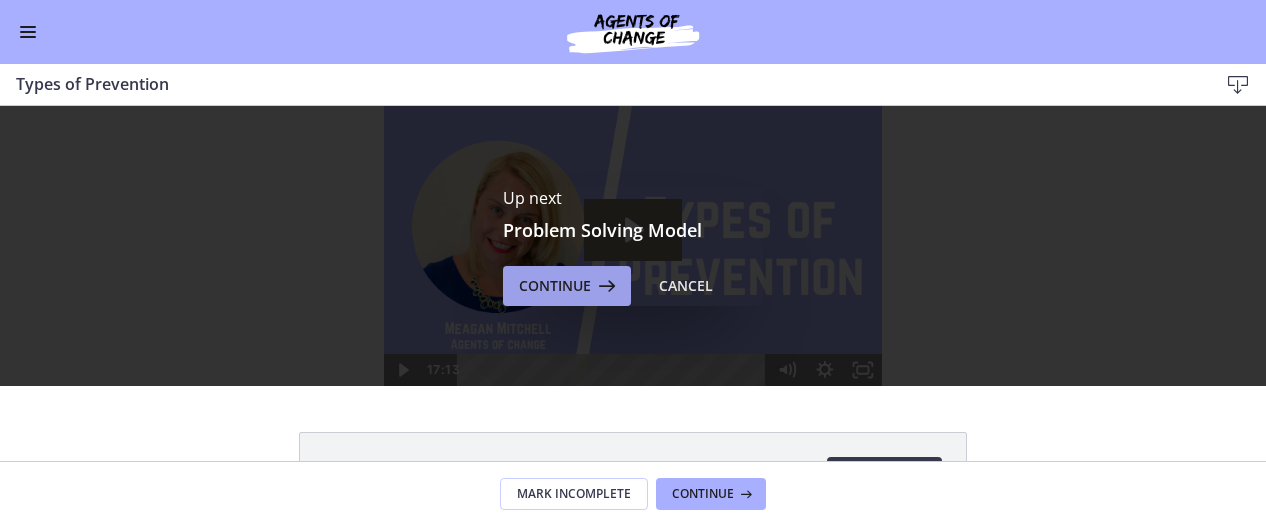 click at bounding box center [605, 286] 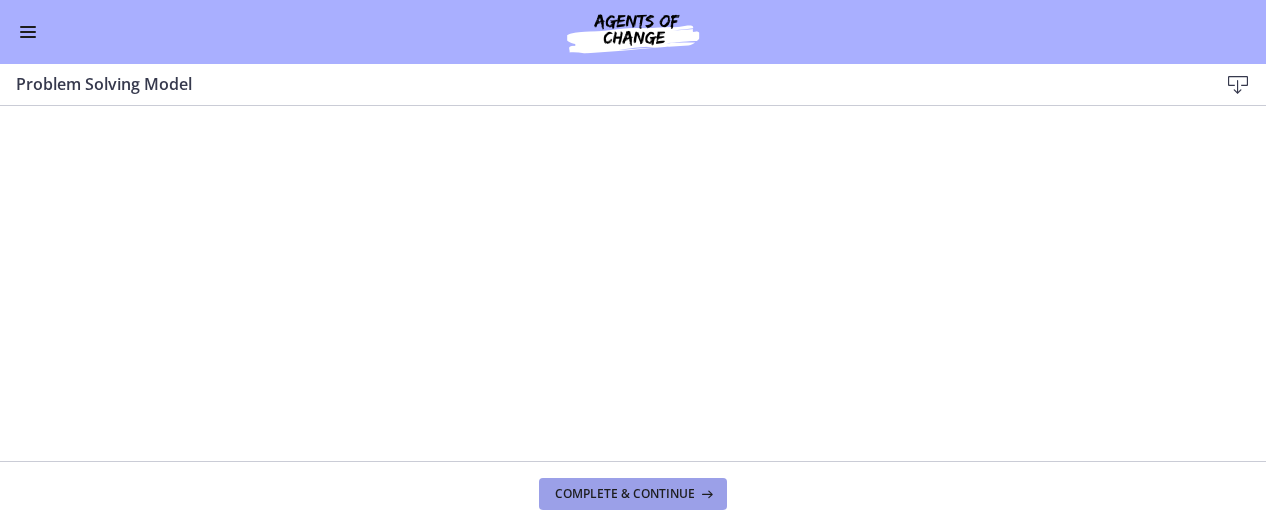 click on "Complete & continue" at bounding box center (625, 494) 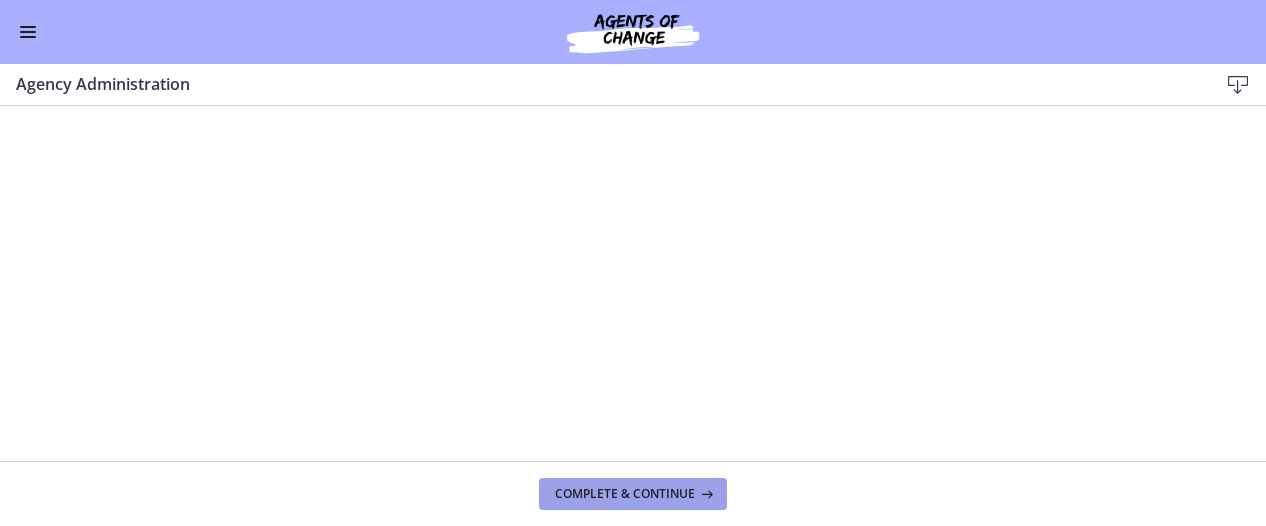 click on "Complete & continue" at bounding box center (625, 494) 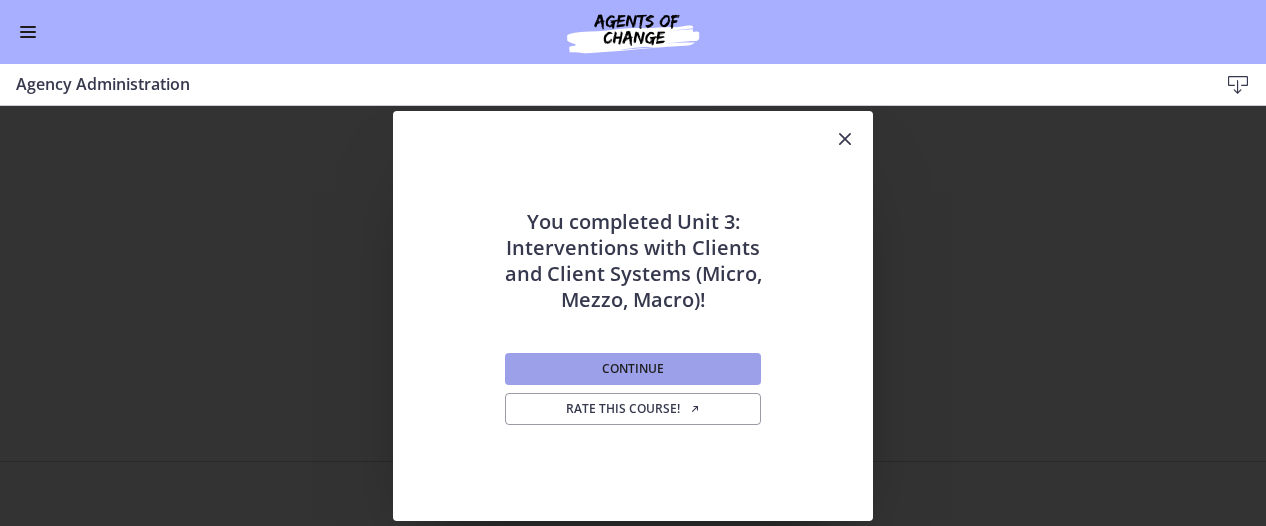 click on "Continue" at bounding box center (633, 369) 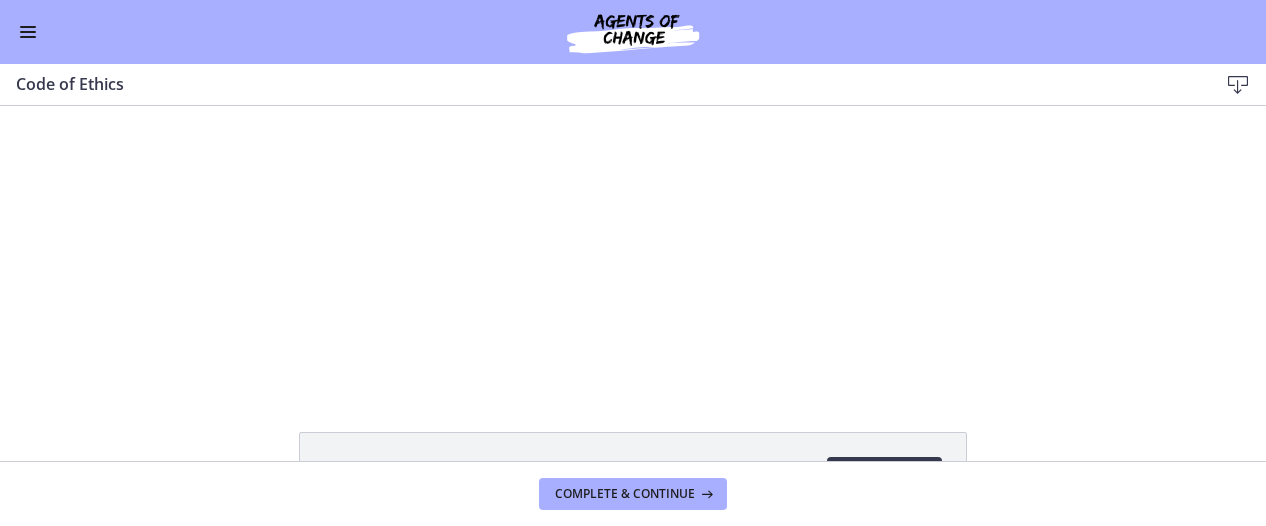 scroll, scrollTop: 0, scrollLeft: 0, axis: both 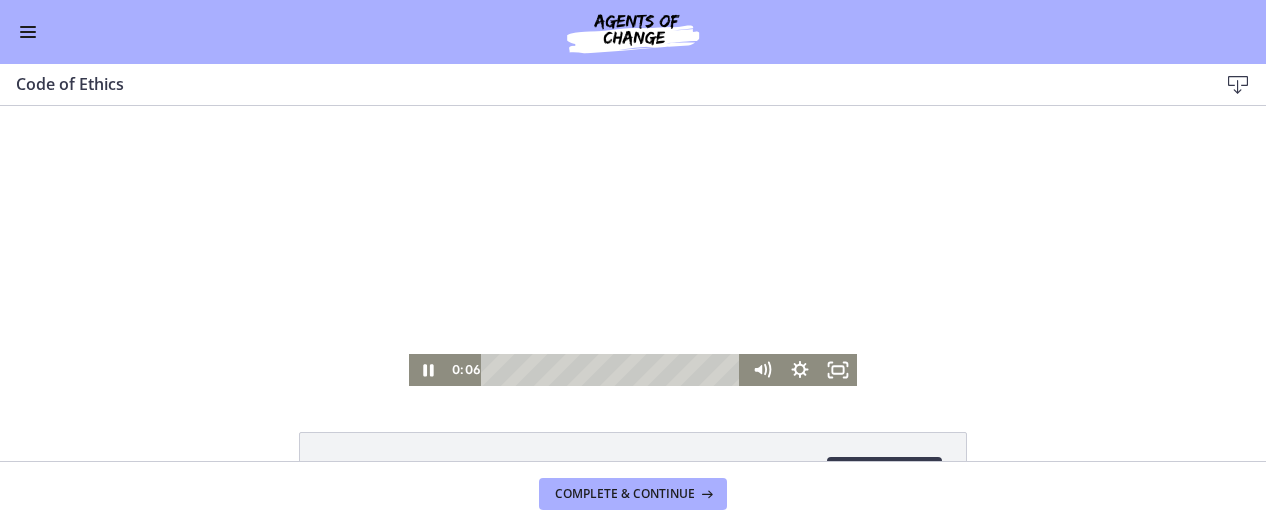 click at bounding box center (633, 246) 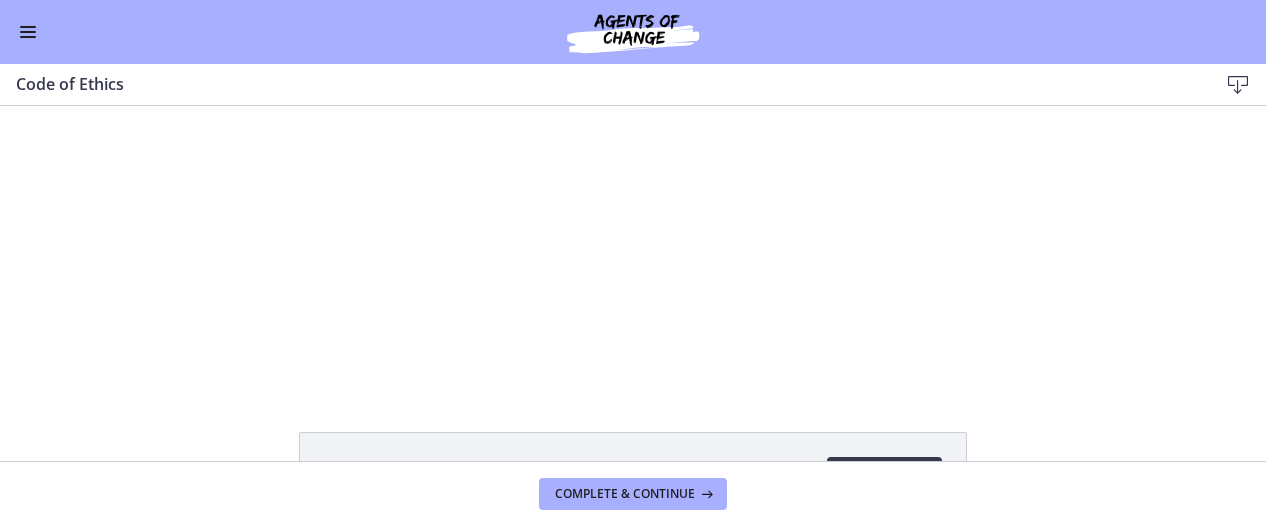 click at bounding box center (28, 32) 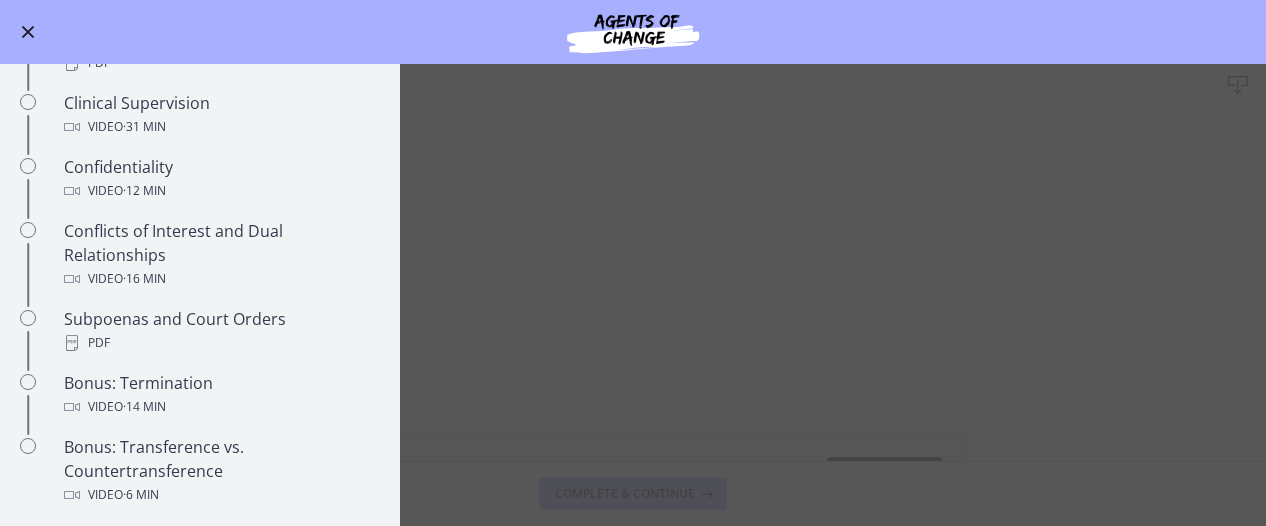 scroll, scrollTop: 1004, scrollLeft: 0, axis: vertical 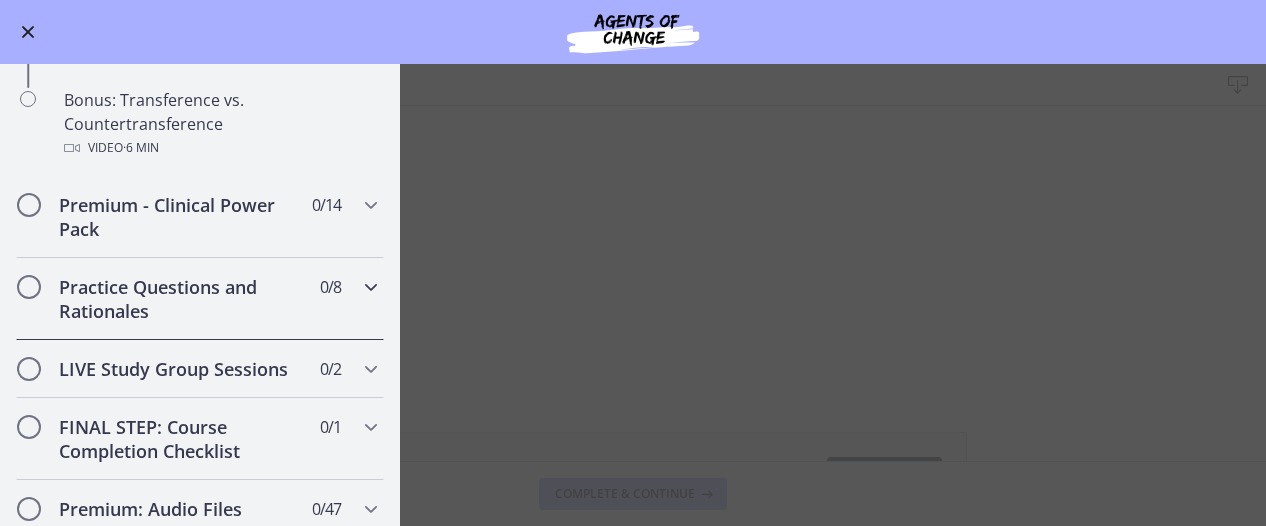 click on "Practice Questions and Rationales
0  /  8
Completed" at bounding box center (200, 299) 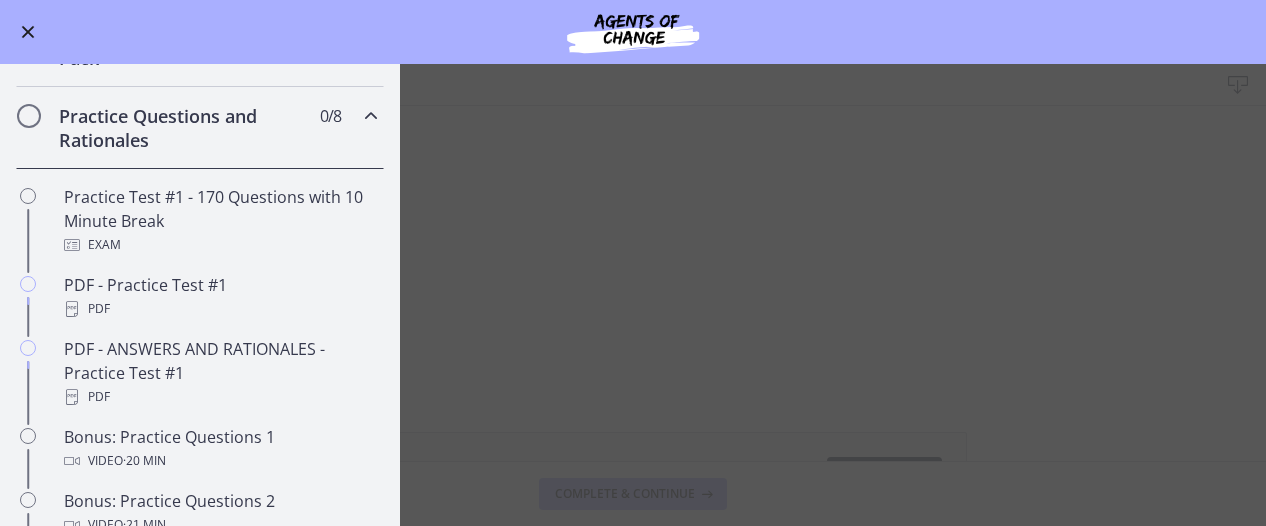 scroll, scrollTop: 862, scrollLeft: 0, axis: vertical 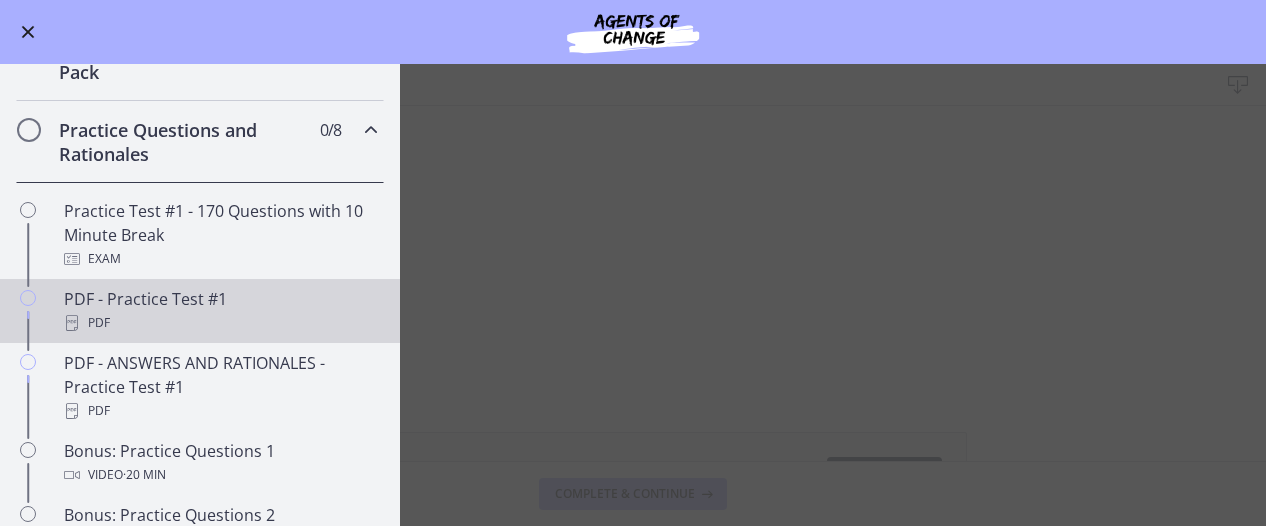 click on "PDF - Practice Test #1
PDF" at bounding box center [220, 311] 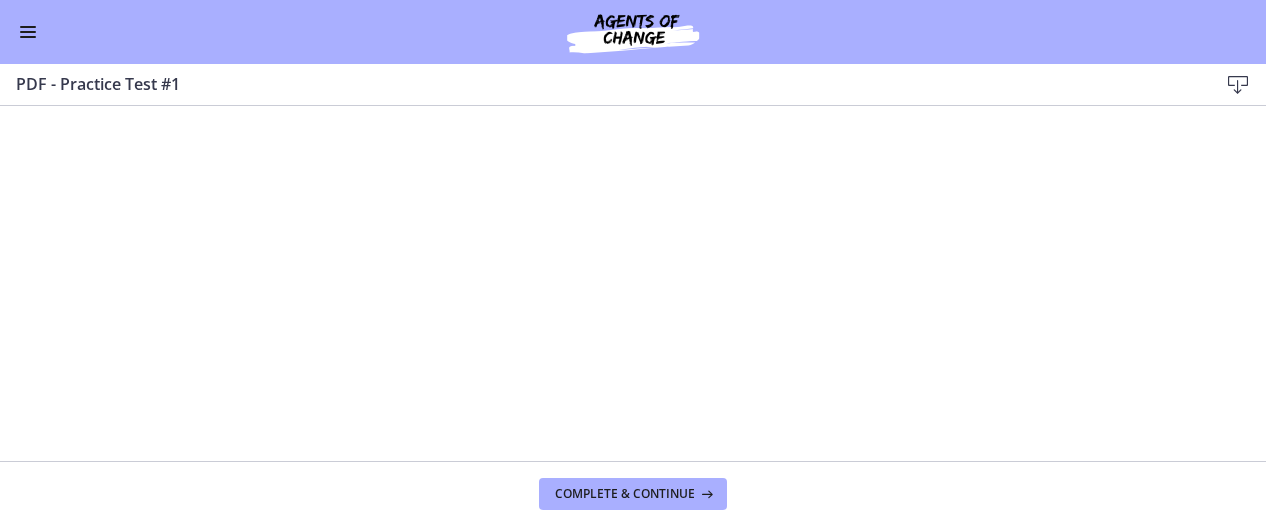 click on "Go to Dashboard" at bounding box center (633, 32) 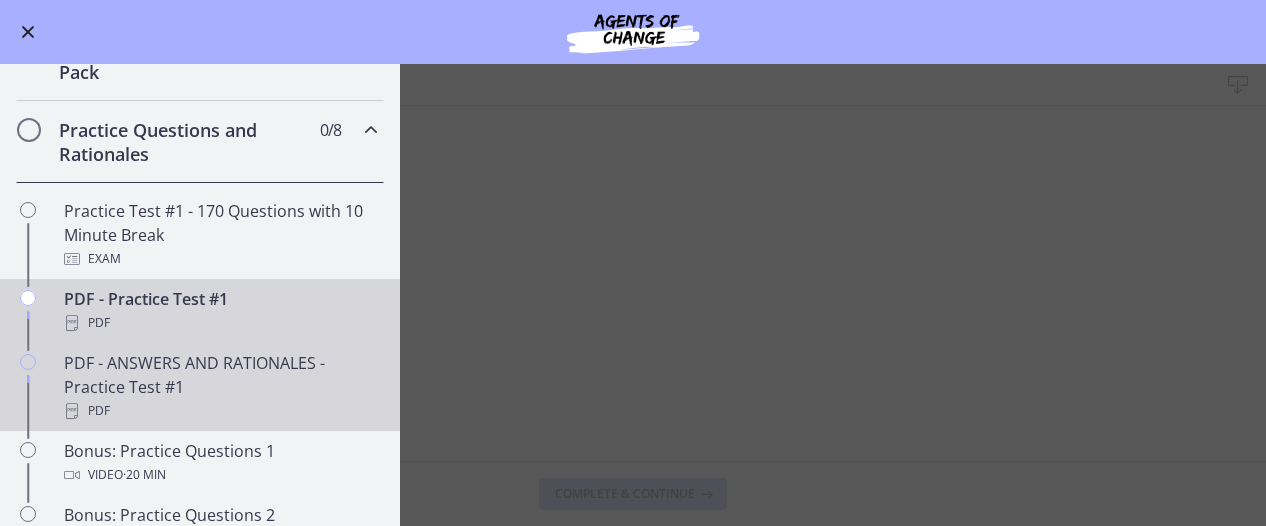 click on "PDF - ANSWERS AND RATIONALES - Practice Test #1
PDF" at bounding box center (220, 387) 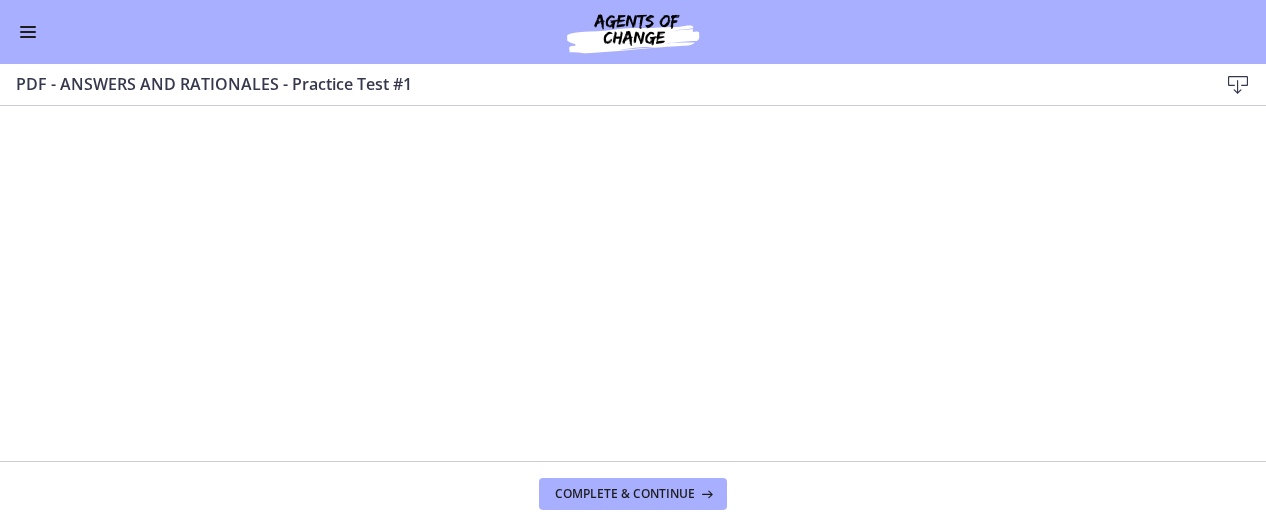 click at bounding box center [28, 32] 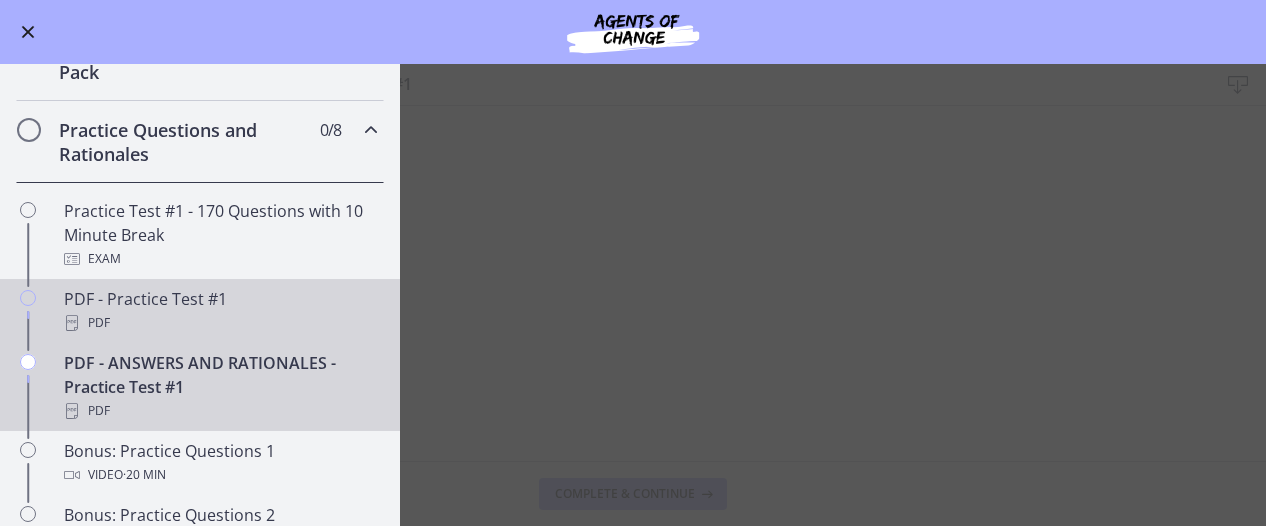 click on "PDF - Practice Test #1
PDF" at bounding box center [220, 311] 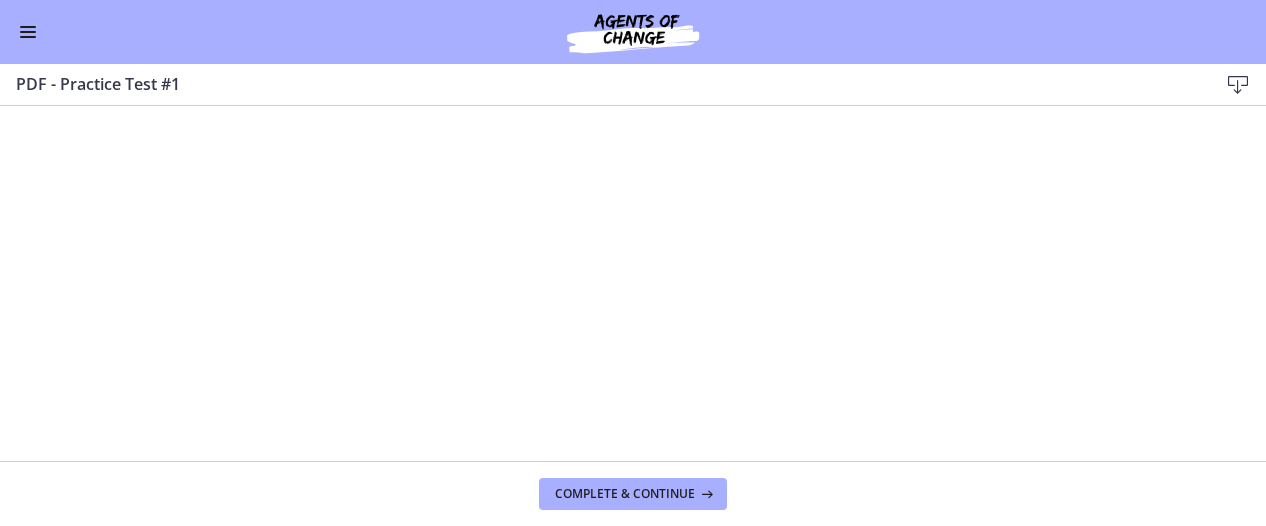 click on "Go to Dashboard" at bounding box center [633, 32] 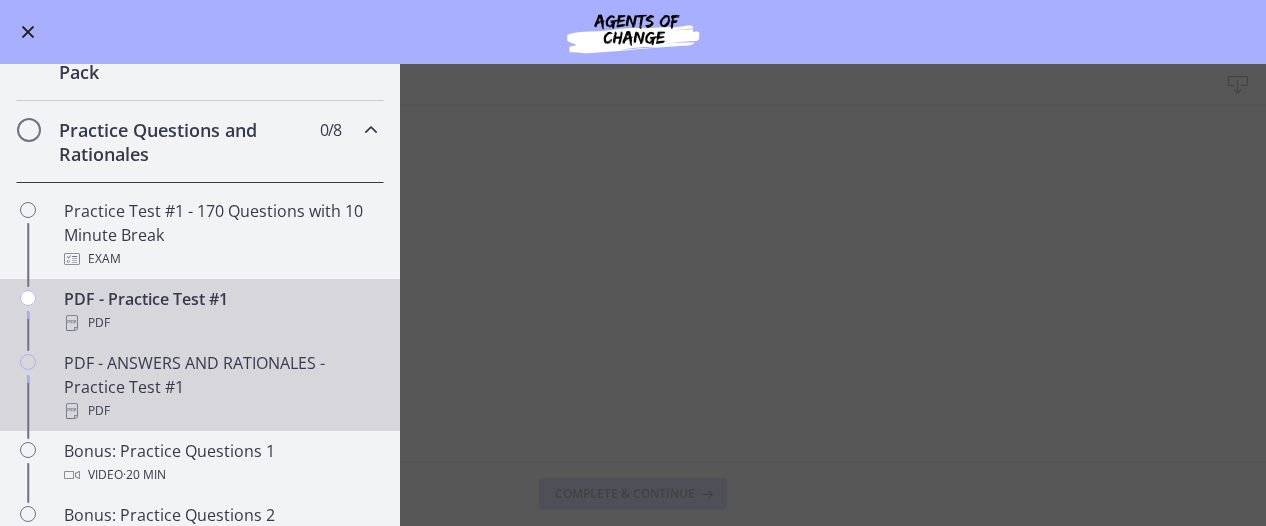click on "PDF - ANSWERS AND RATIONALES - Practice Test #1
PDF" at bounding box center (220, 387) 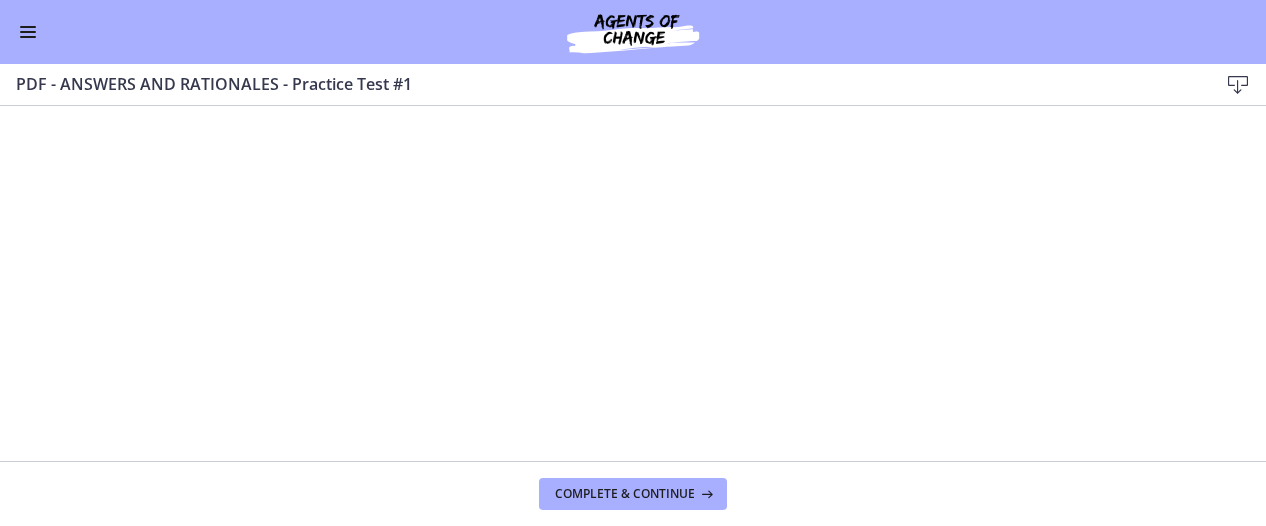 click at bounding box center [28, 32] 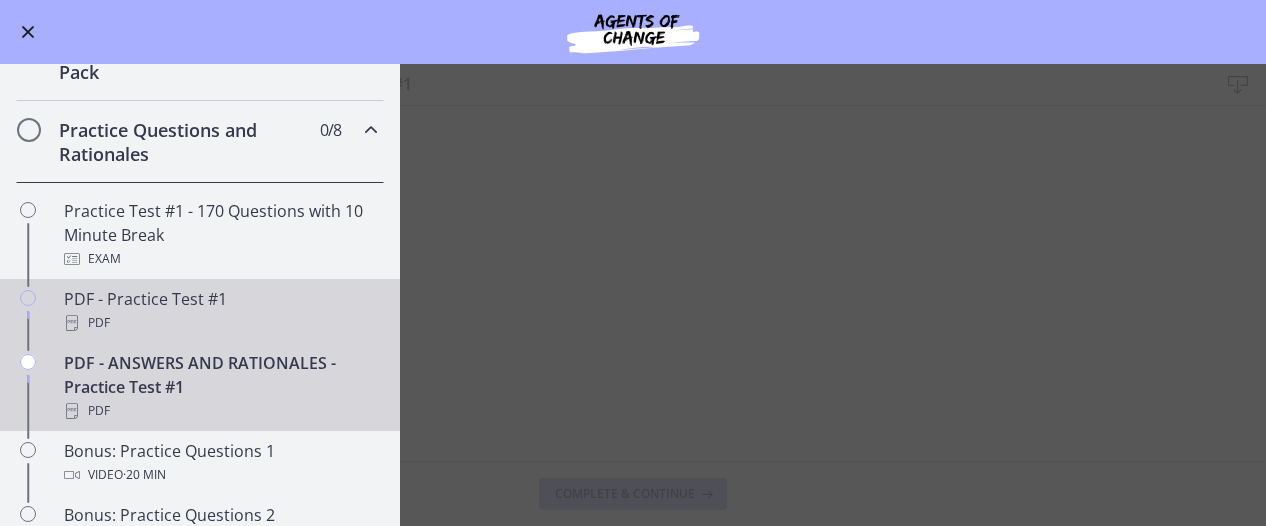click on "PDF - Practice Test #1
PDF" at bounding box center [220, 311] 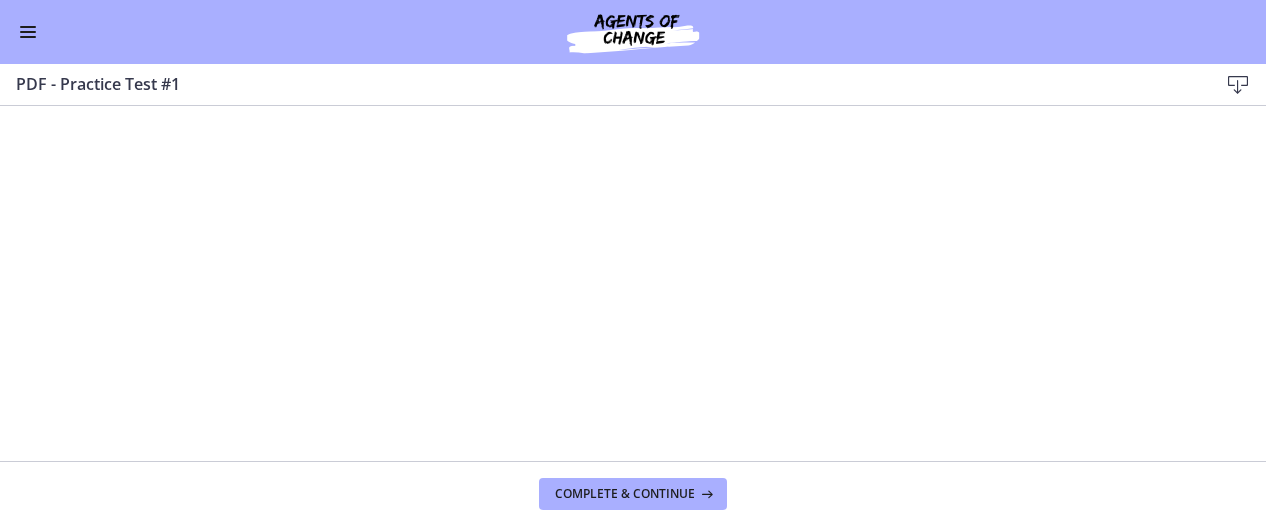 click at bounding box center (28, 32) 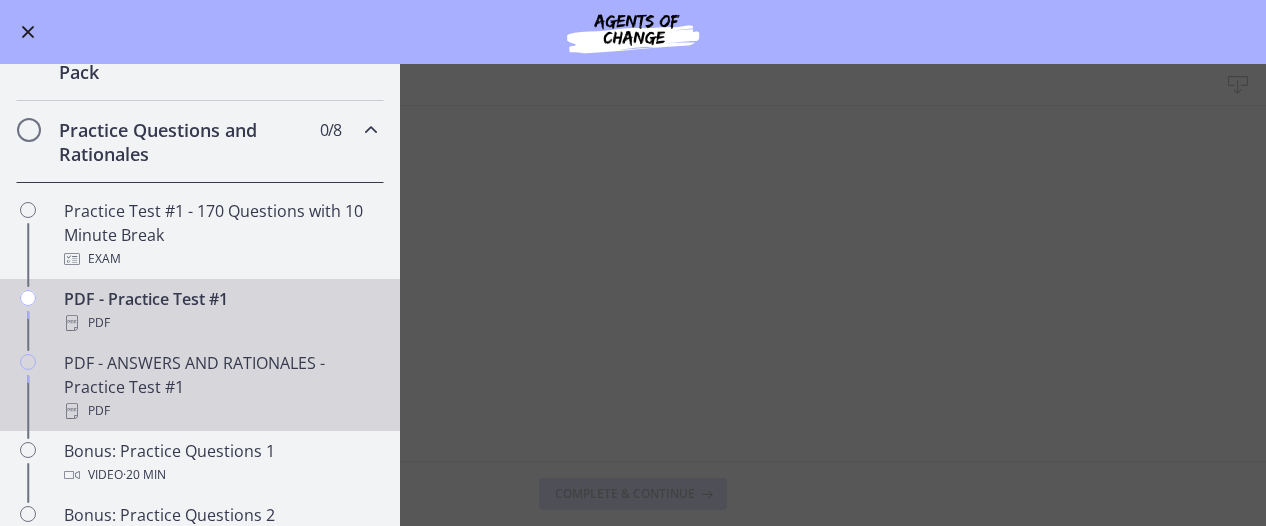 click on "PDF - ANSWERS AND RATIONALES - Practice Test #1
PDF" at bounding box center [220, 387] 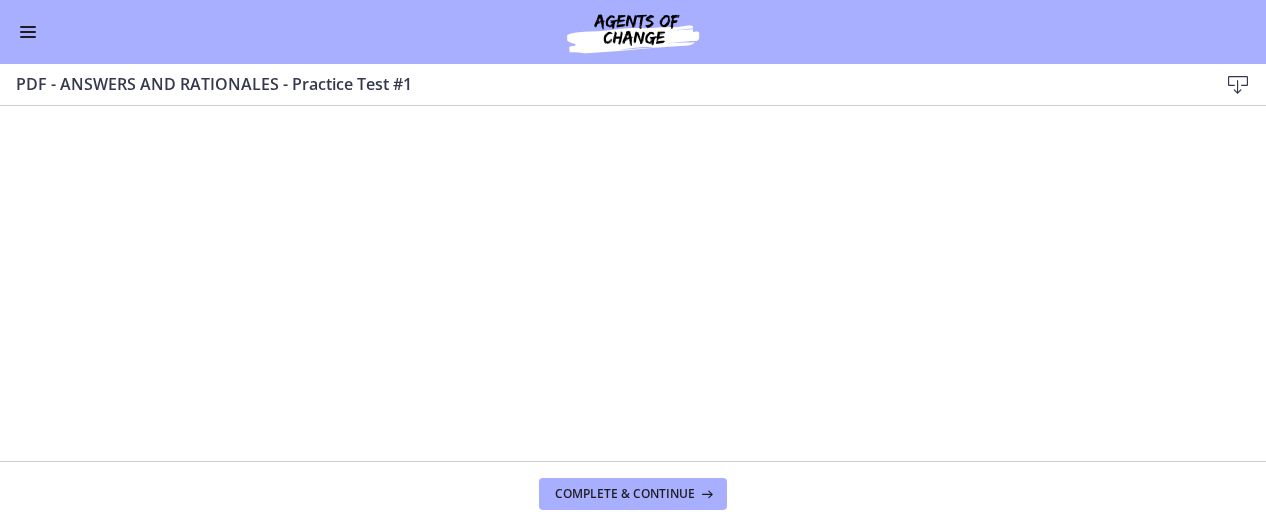 click on "Complete & continue" at bounding box center (633, 493) 